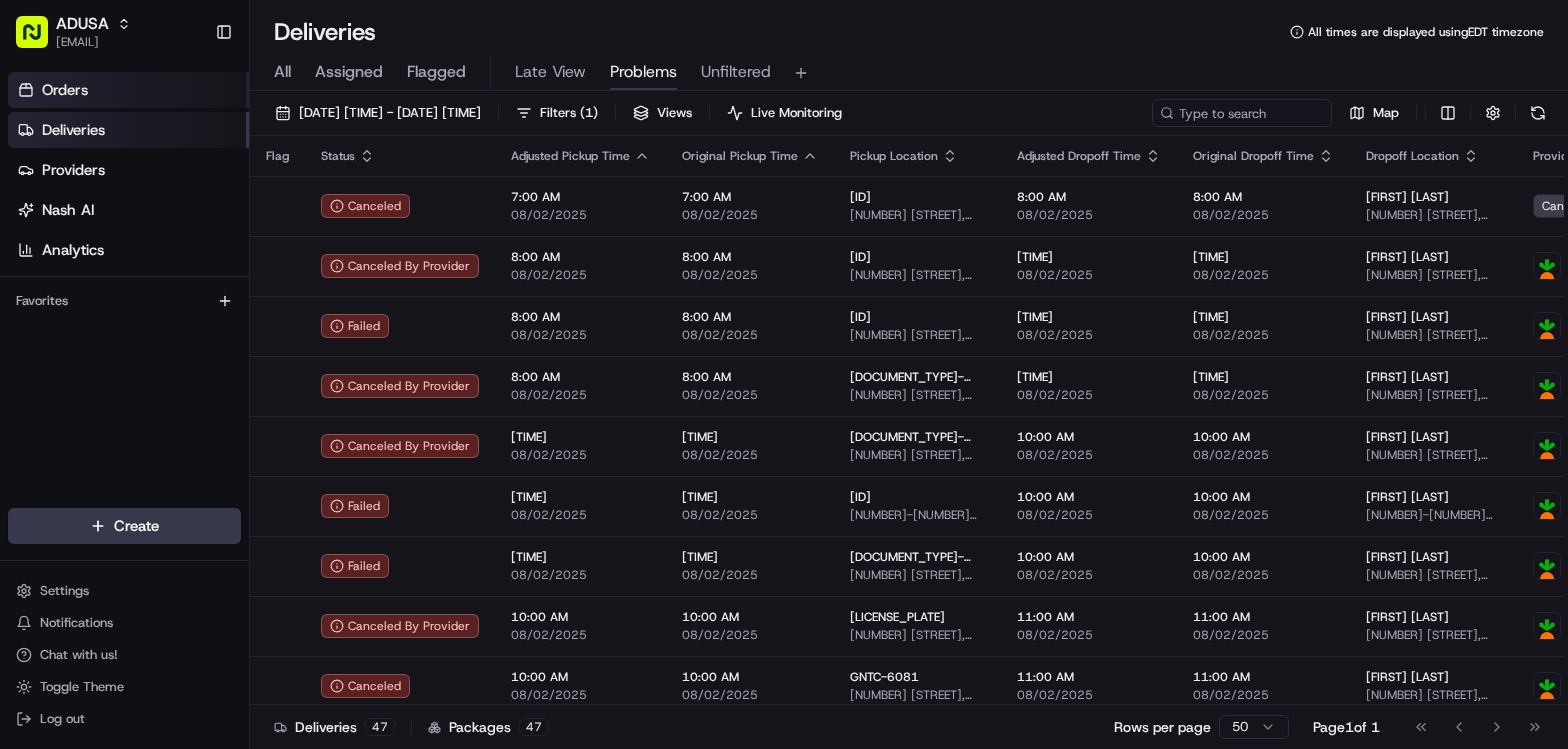 scroll, scrollTop: 0, scrollLeft: 0, axis: both 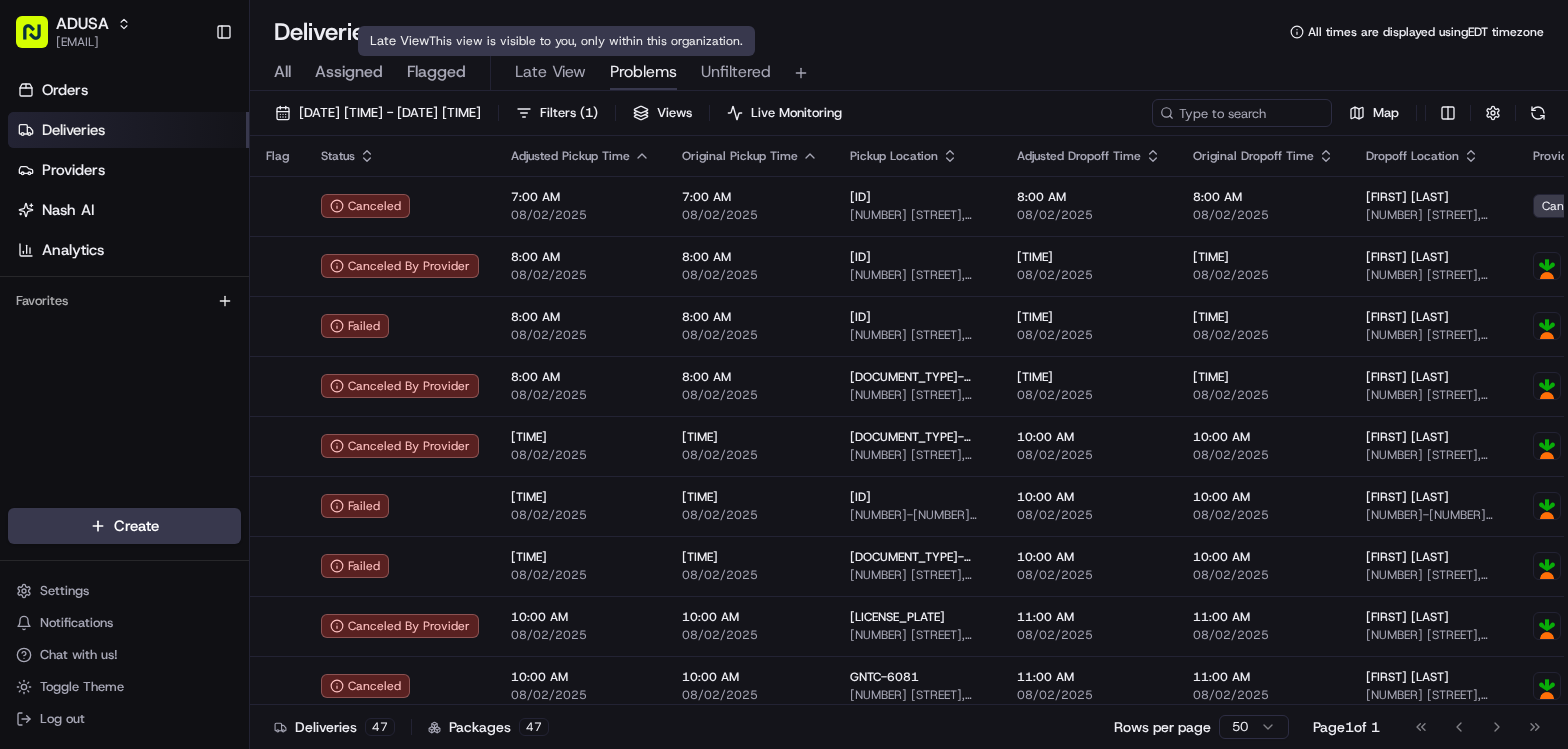 click on "Late View" at bounding box center [550, 72] 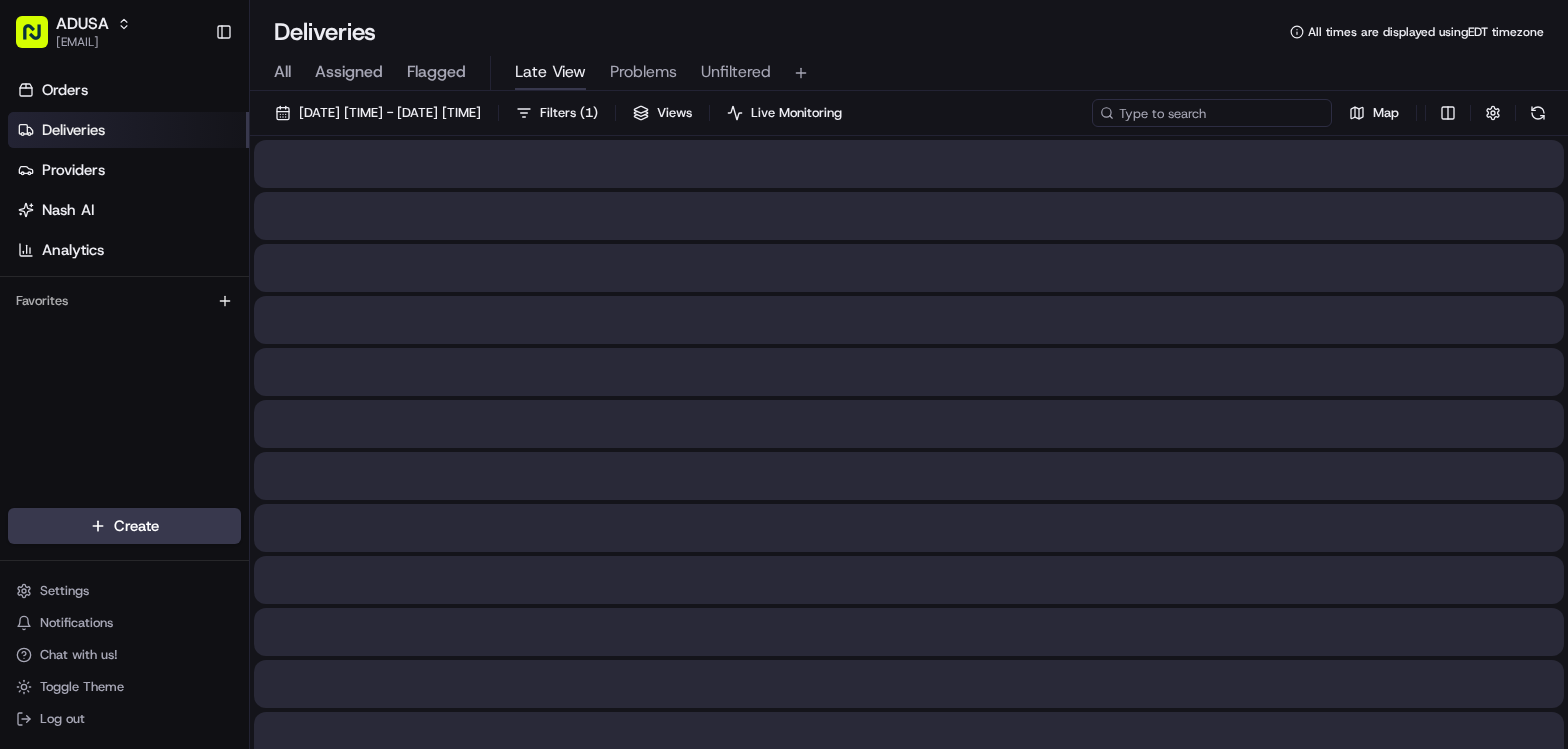 click at bounding box center [1212, 113] 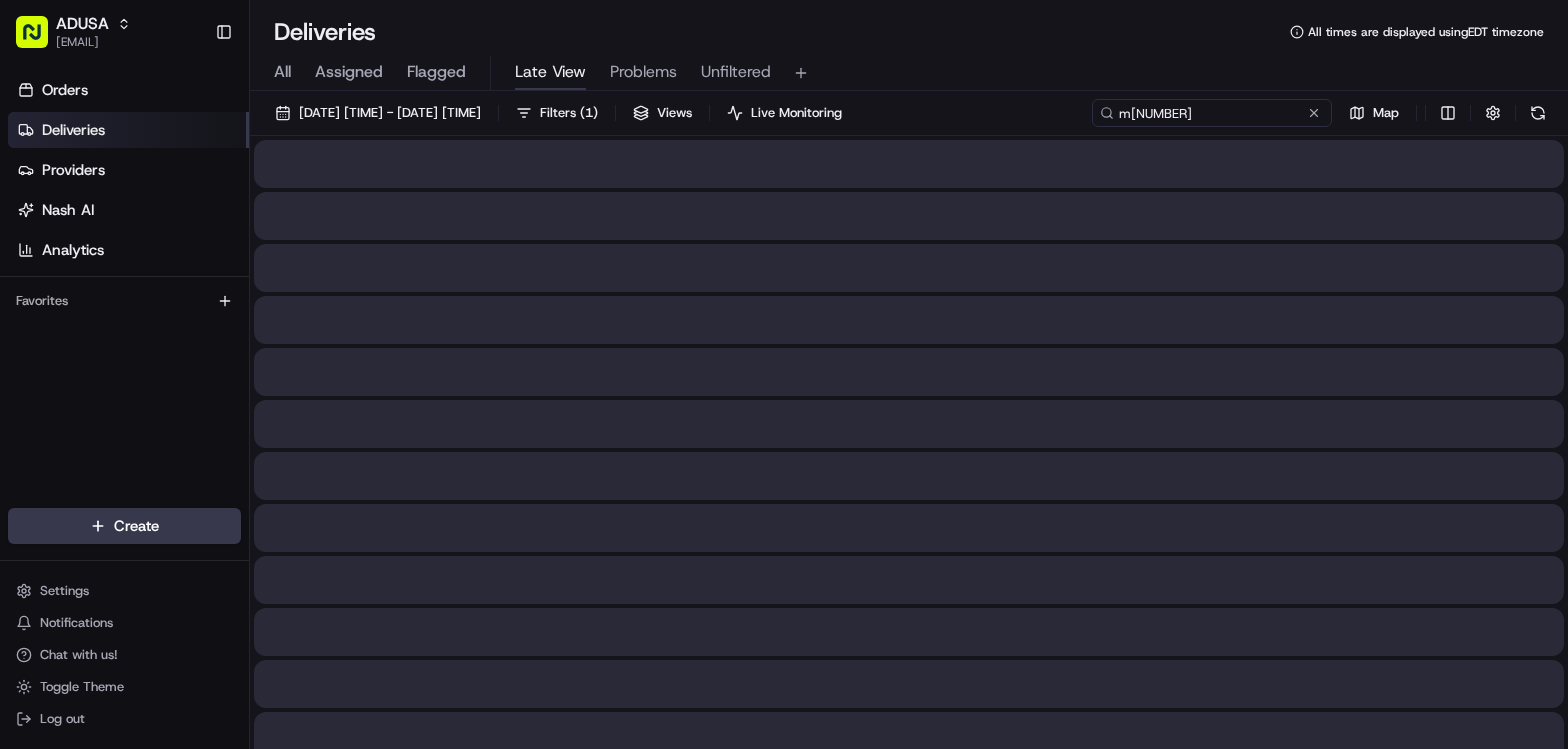 type on "m[NUMBER]" 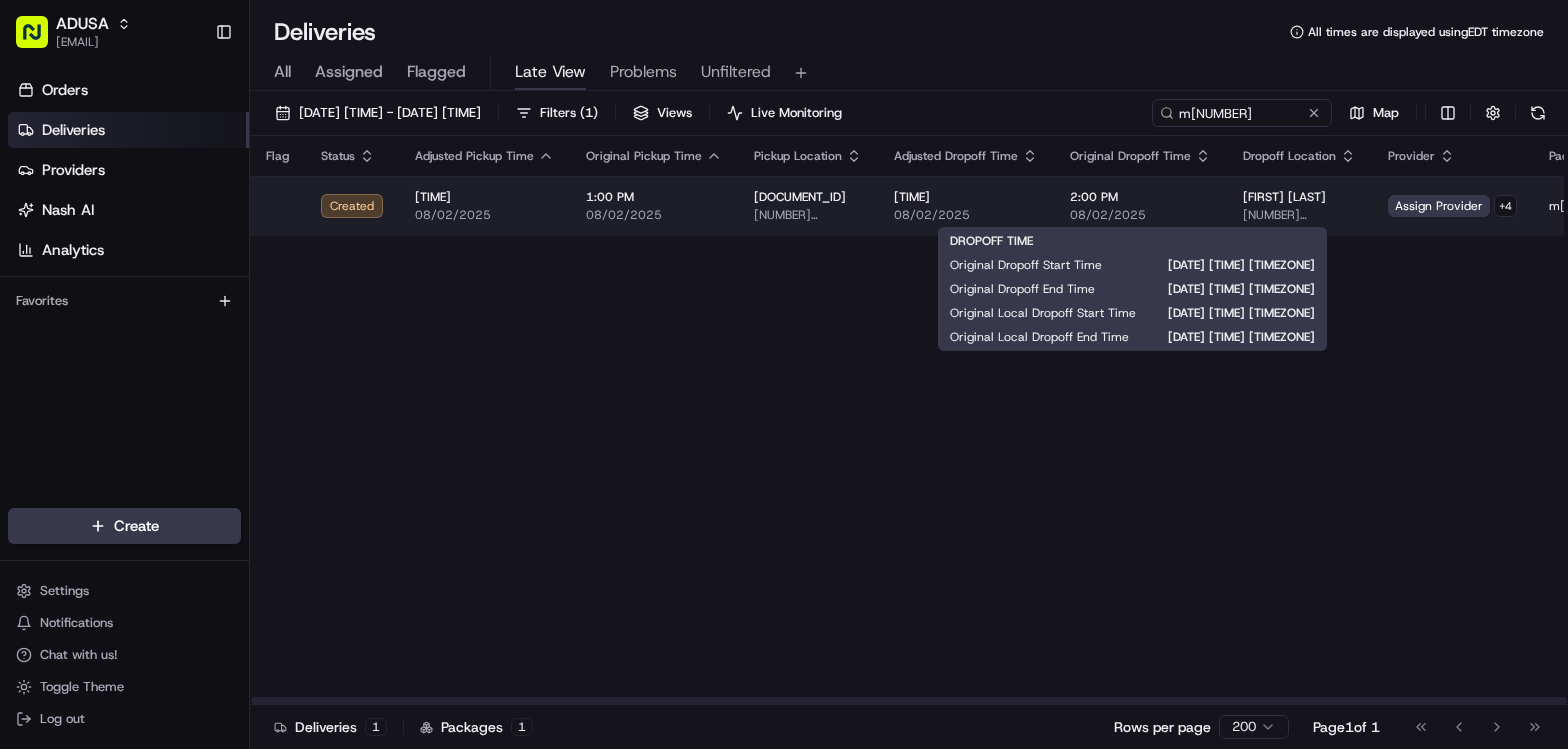 click on "08/02/2025" at bounding box center (1140, 215) 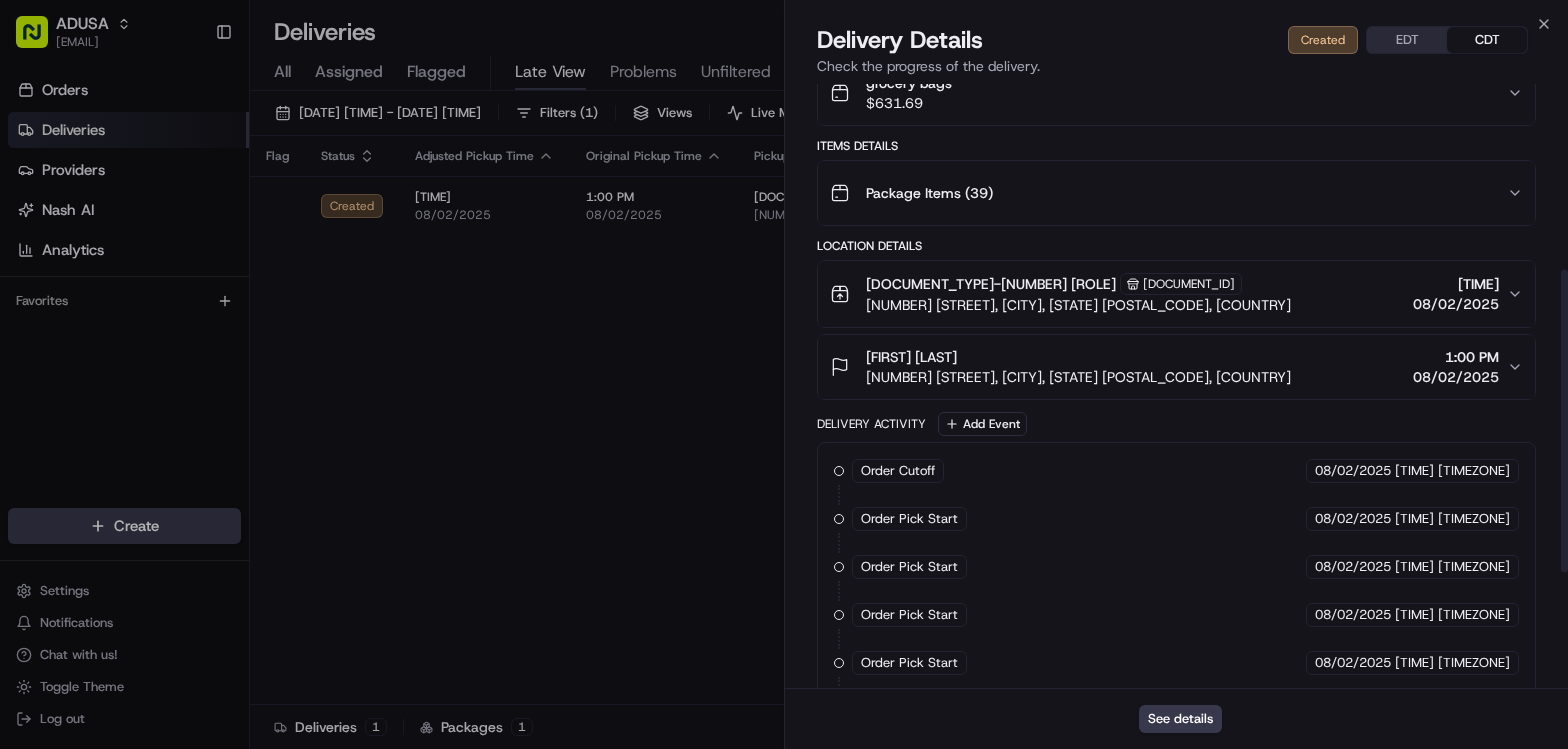 scroll, scrollTop: 300, scrollLeft: 0, axis: vertical 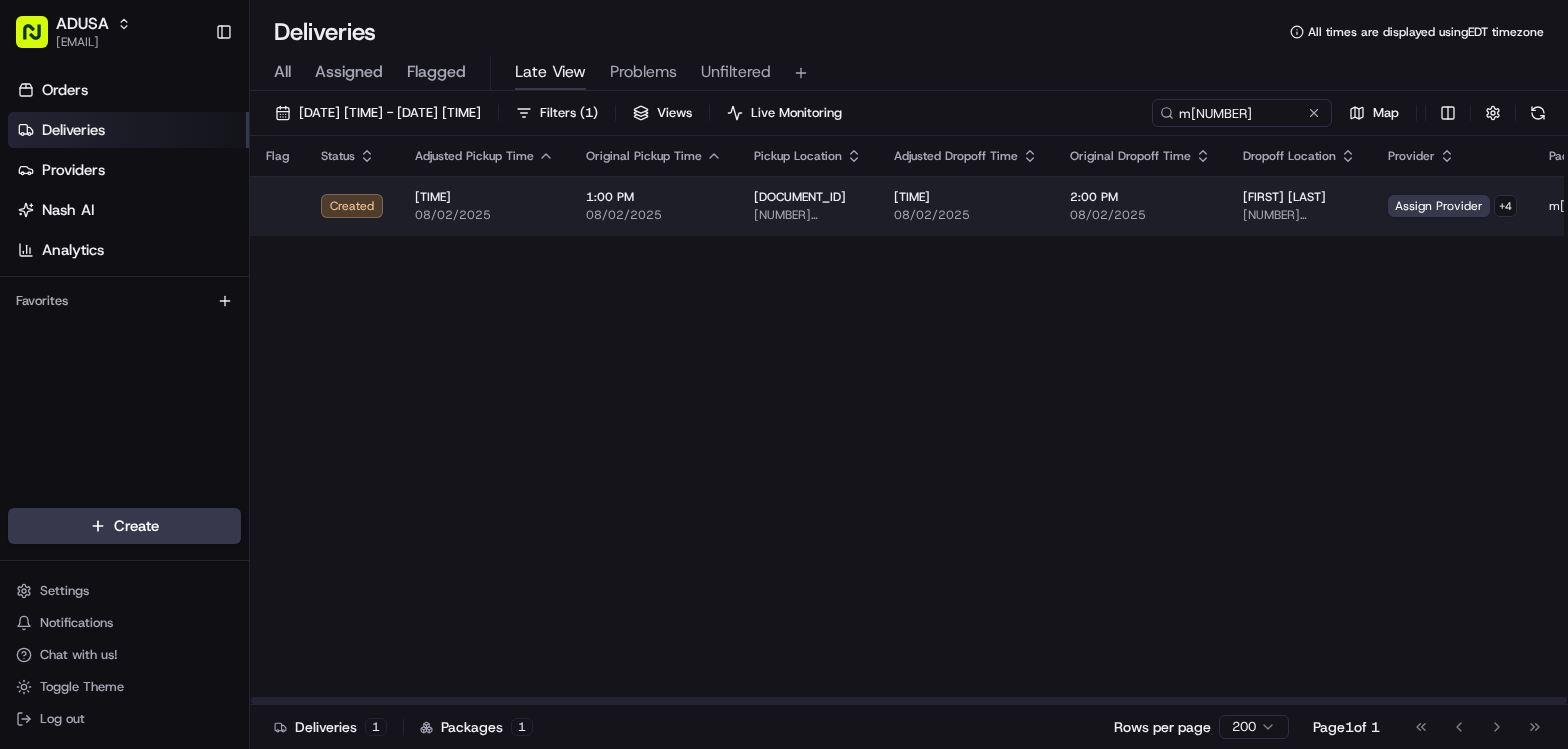 click on "m[NUMBER]" at bounding box center (1604, 206) 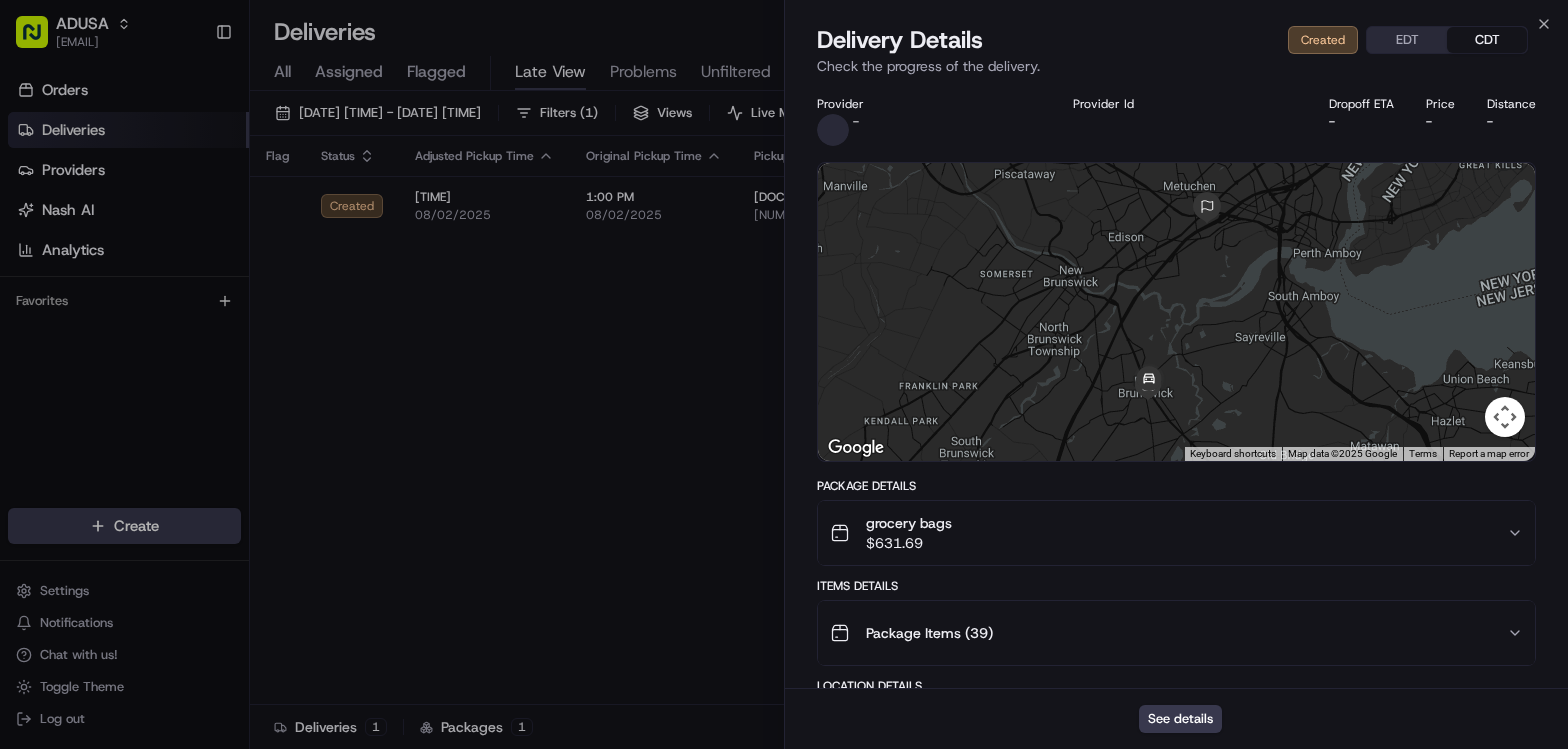 click on "See details" at bounding box center (1176, 718) 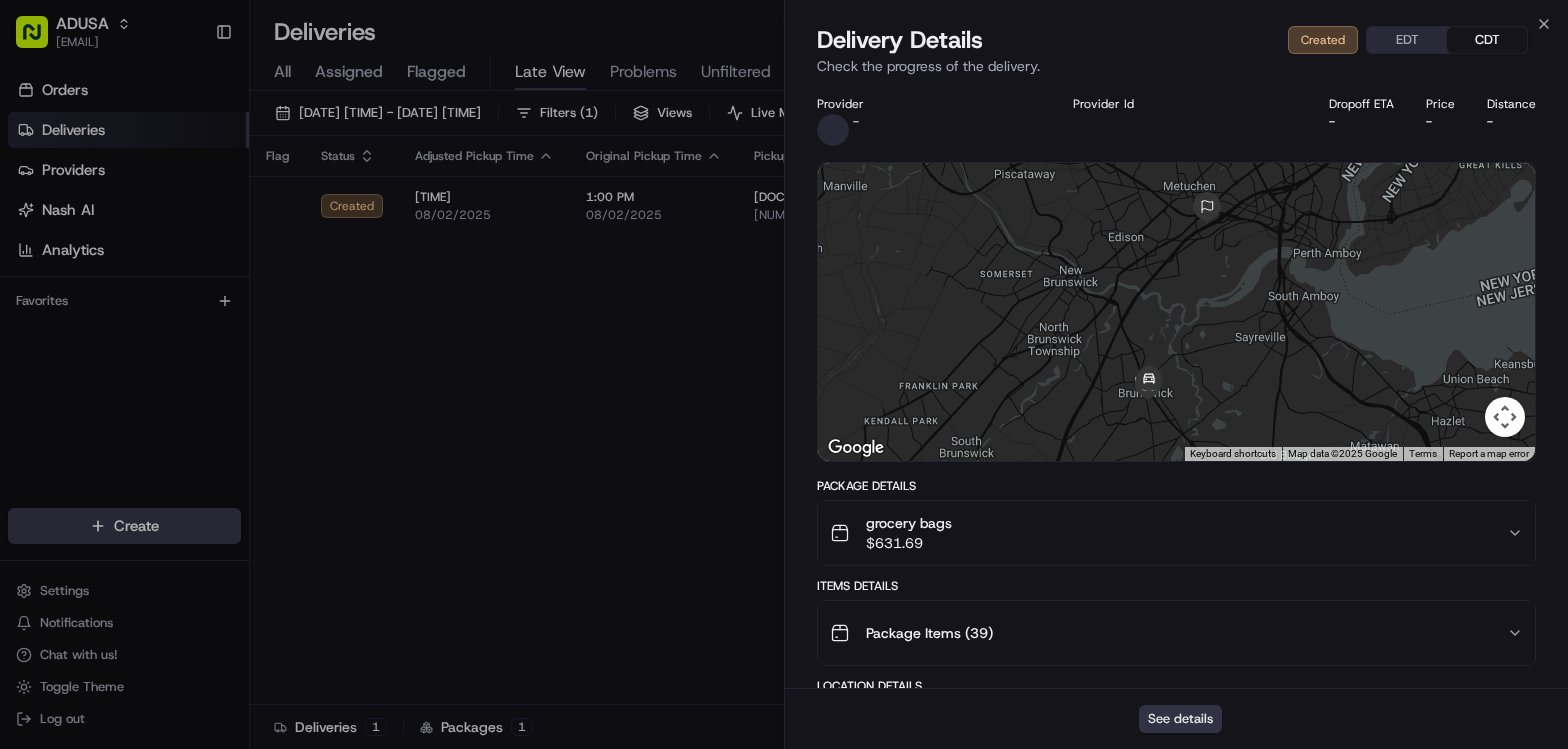 click on "See details" at bounding box center [1180, 719] 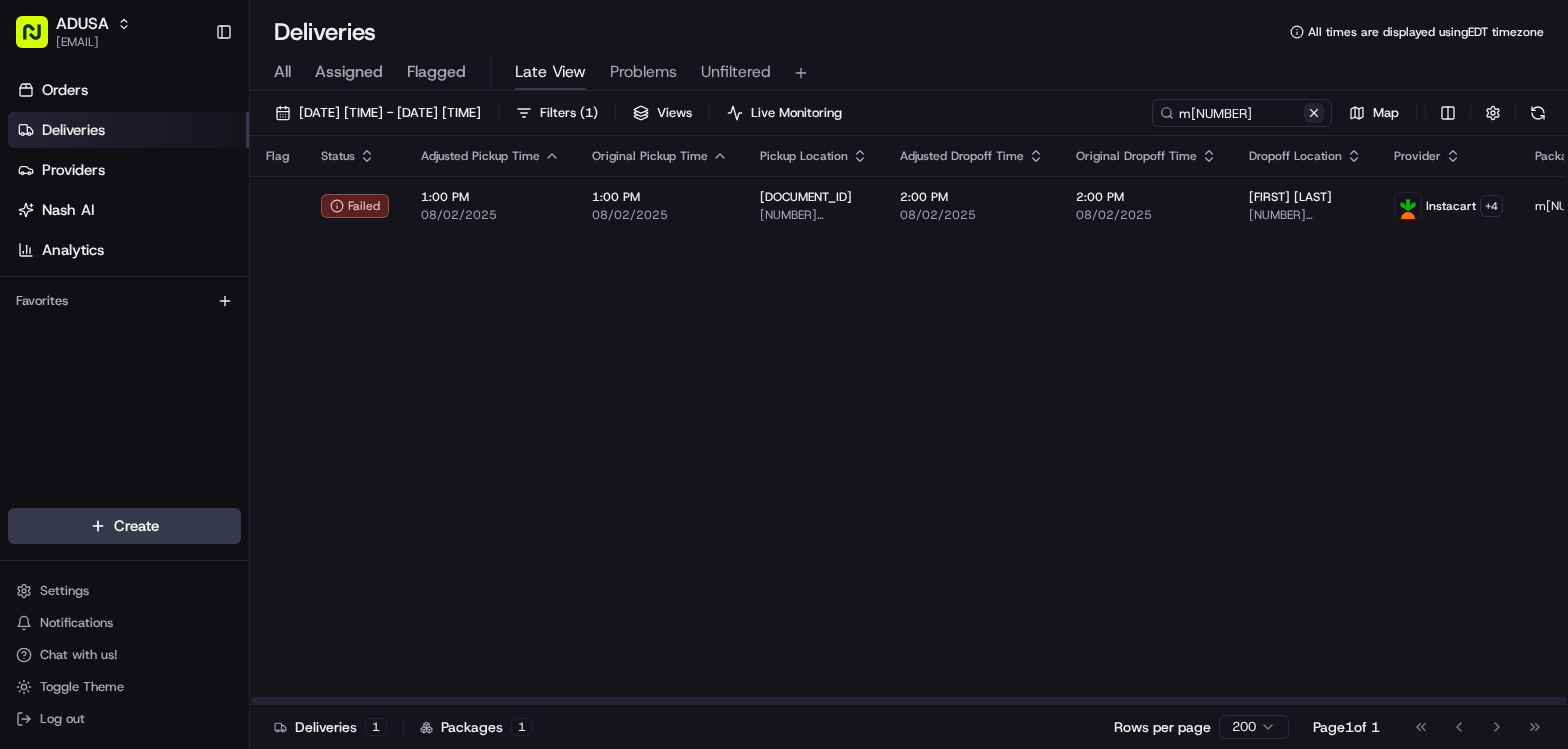click at bounding box center [1314, 113] 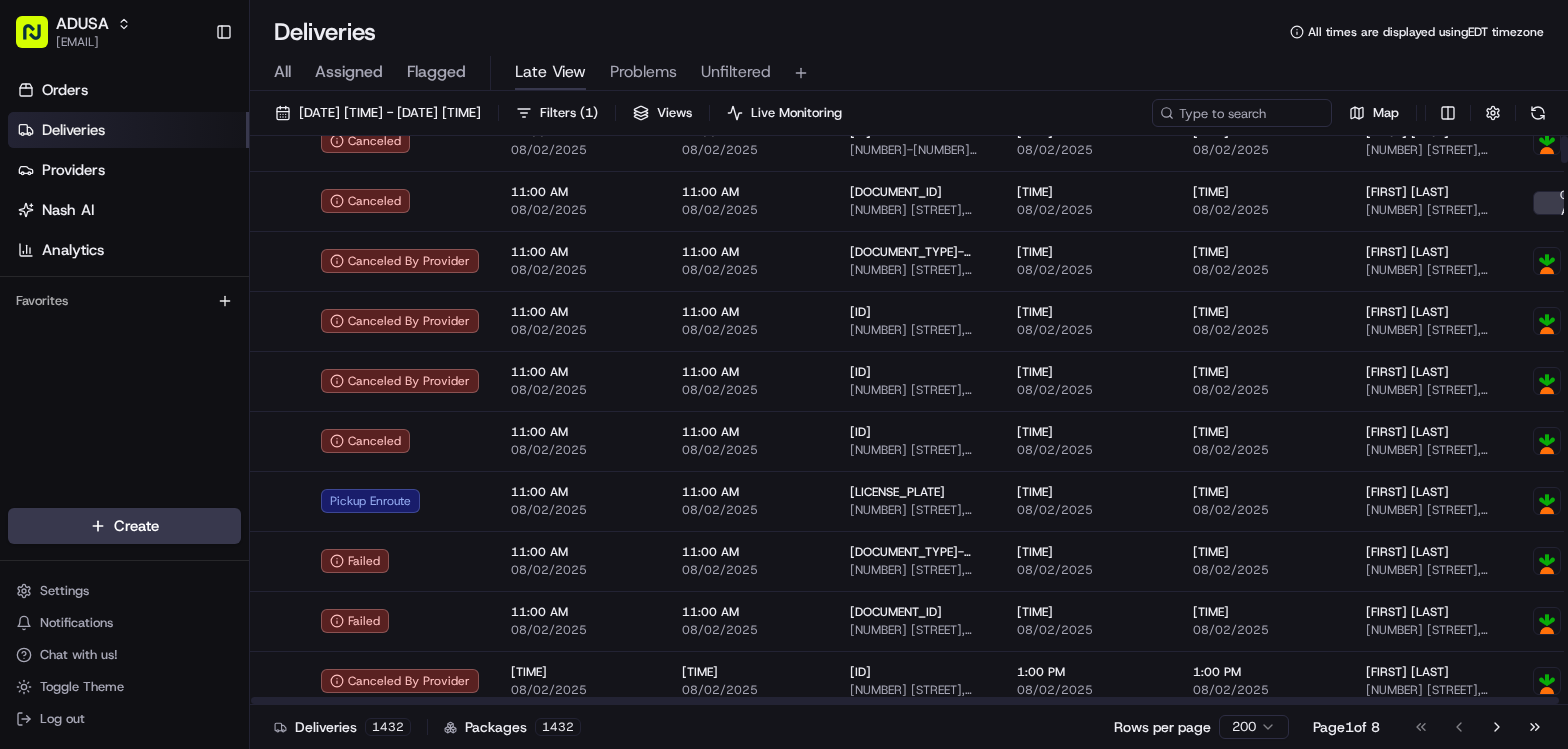 scroll, scrollTop: 0, scrollLeft: 0, axis: both 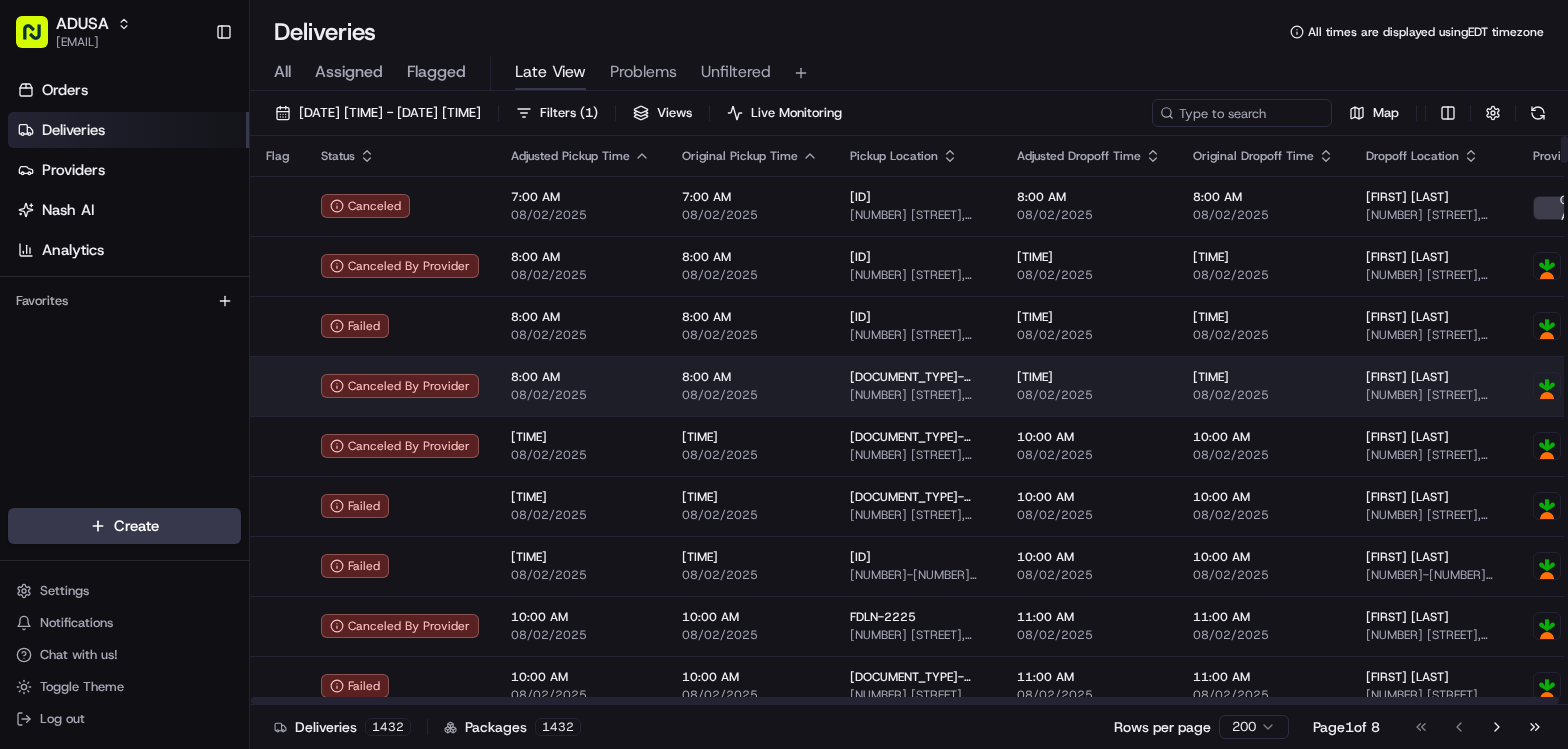 drag, startPoint x: 1129, startPoint y: 613, endPoint x: 1033, endPoint y: 358, distance: 272.47202 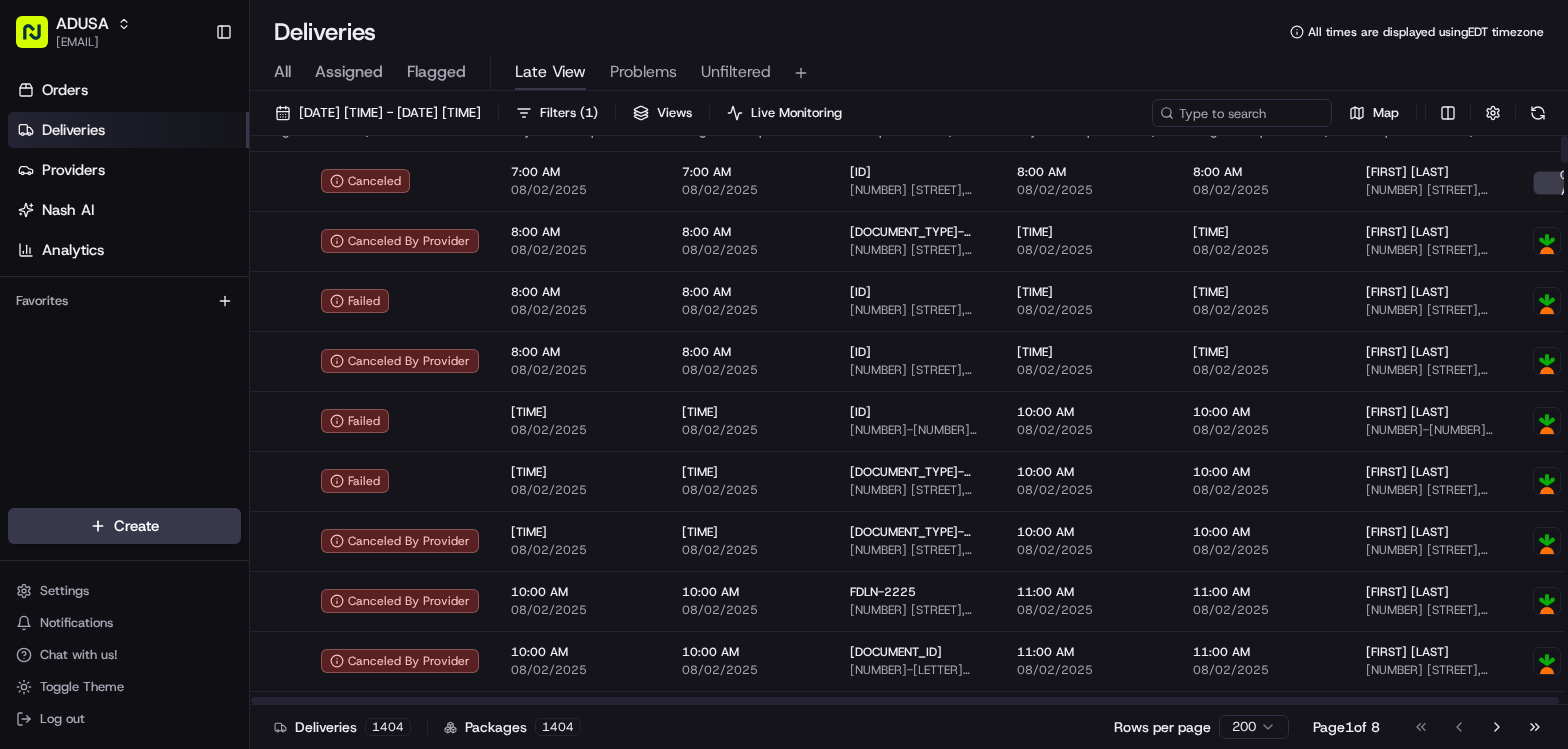 scroll, scrollTop: 0, scrollLeft: 0, axis: both 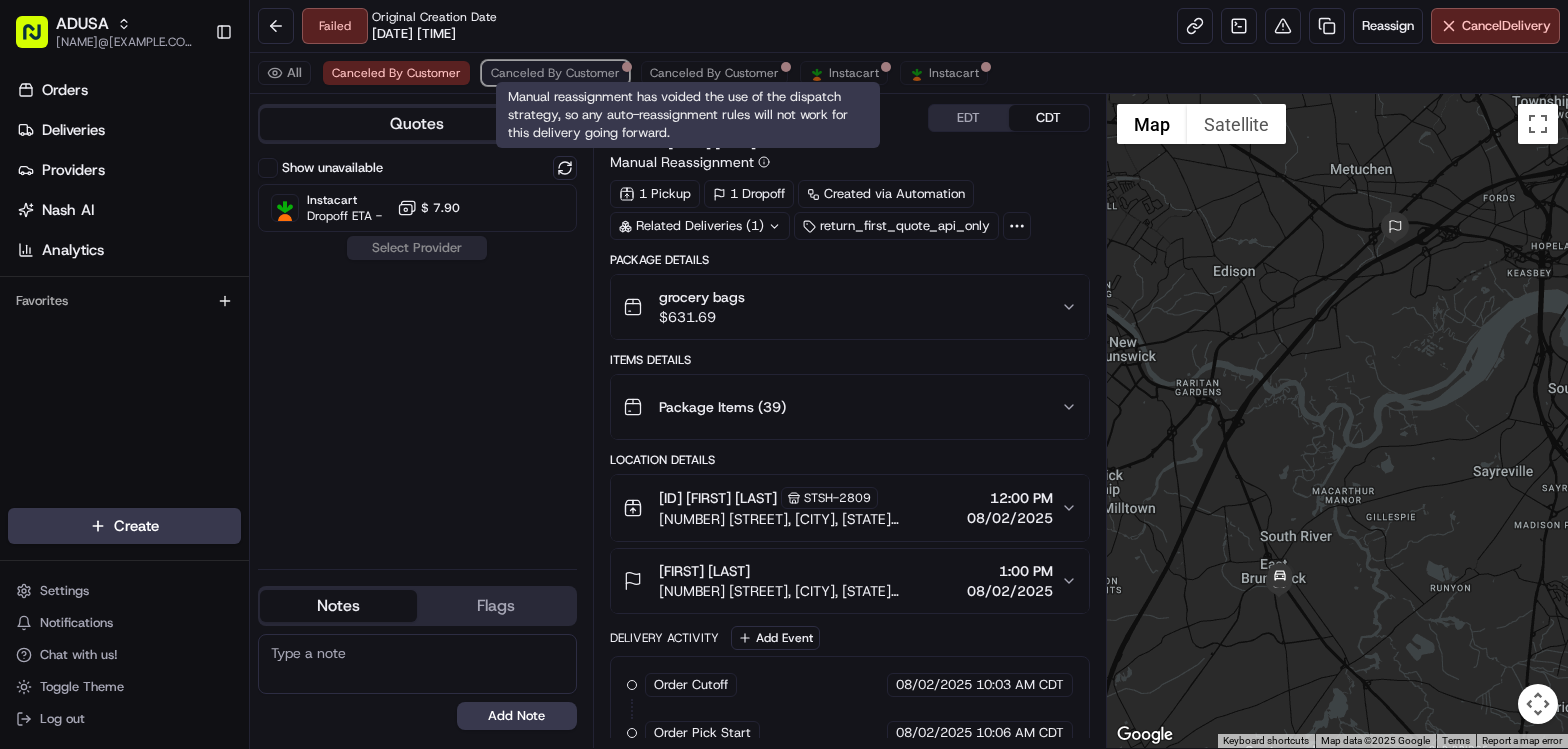 click on "Canceled By Customer" at bounding box center (555, 73) 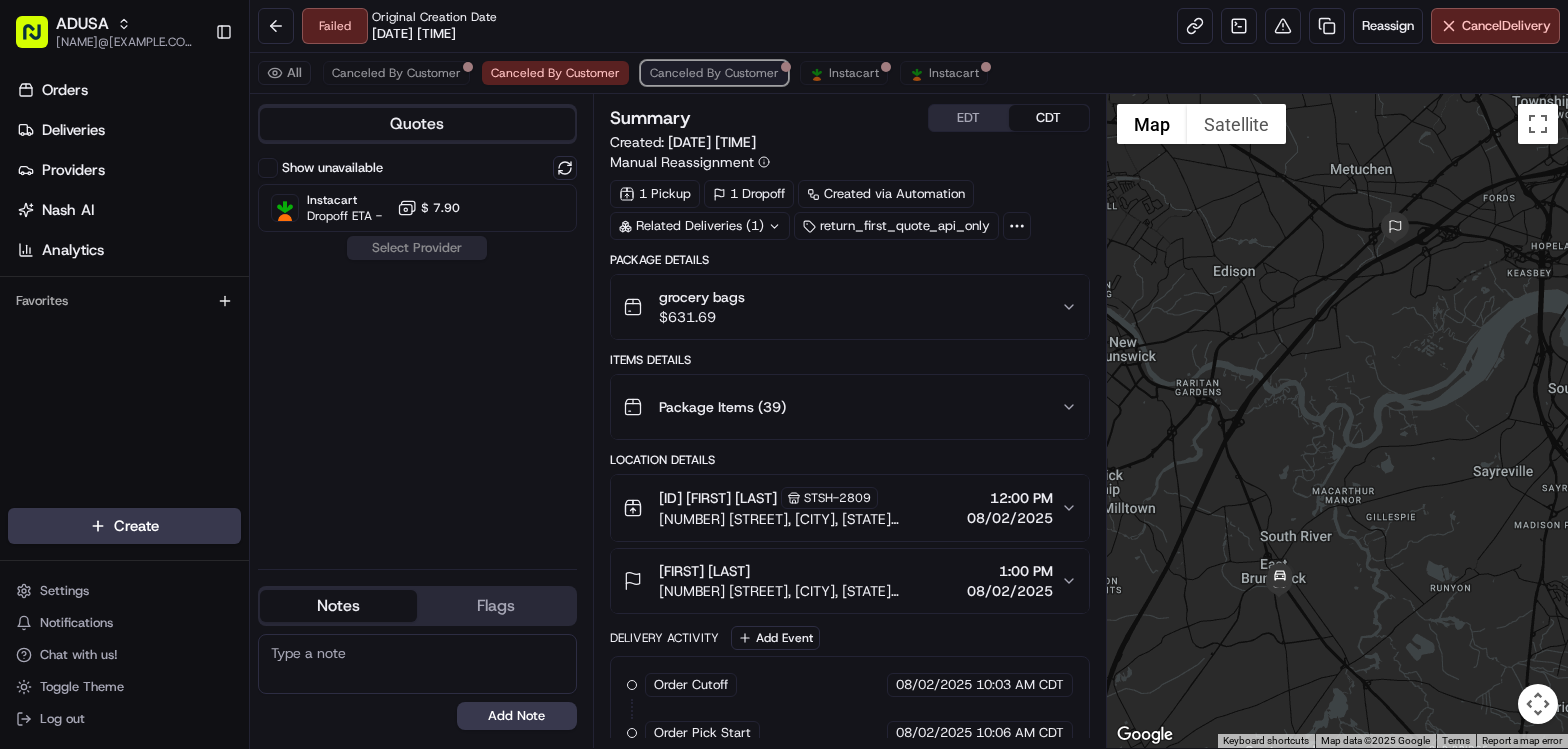 click on "Canceled By Customer" at bounding box center [714, 73] 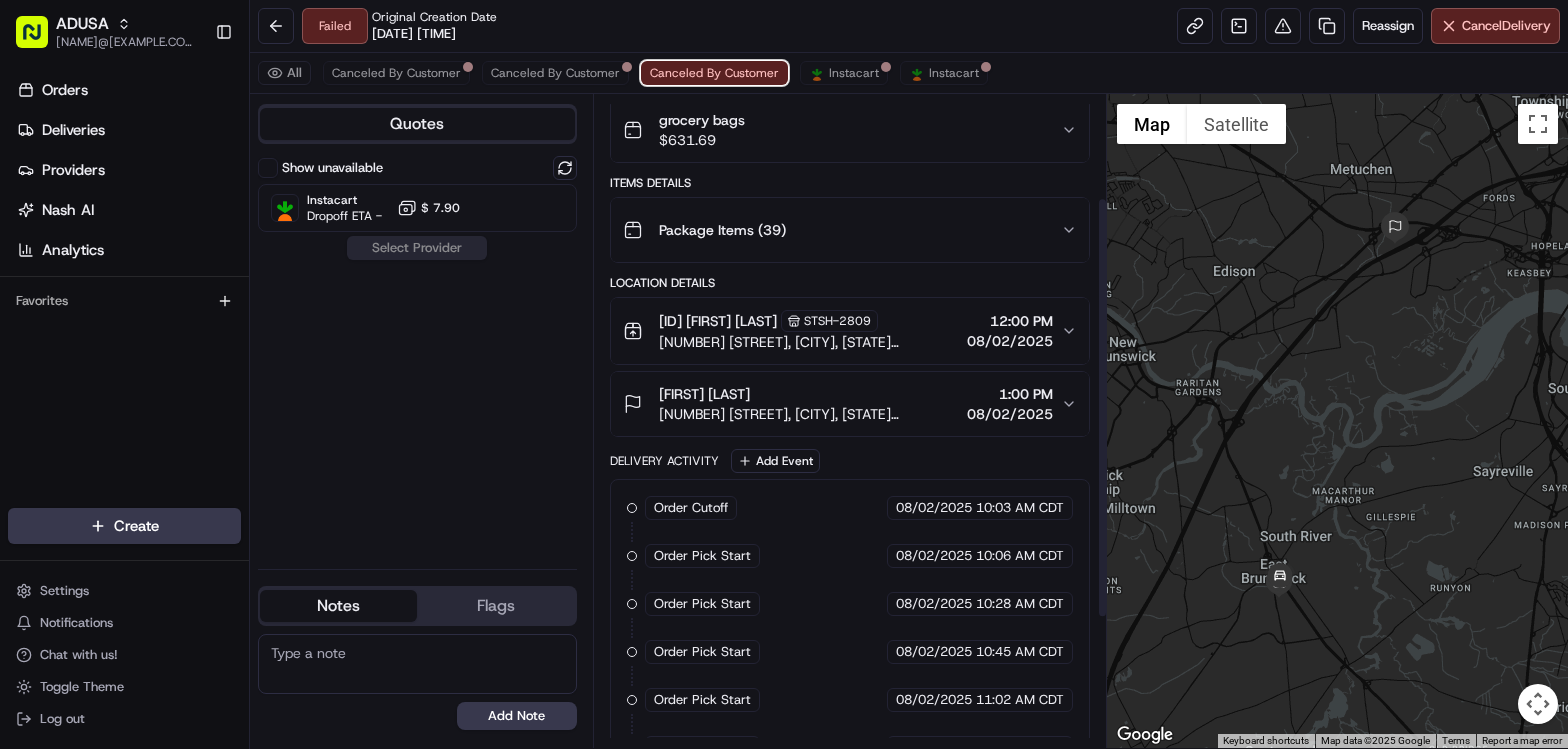 scroll, scrollTop: 160, scrollLeft: 0, axis: vertical 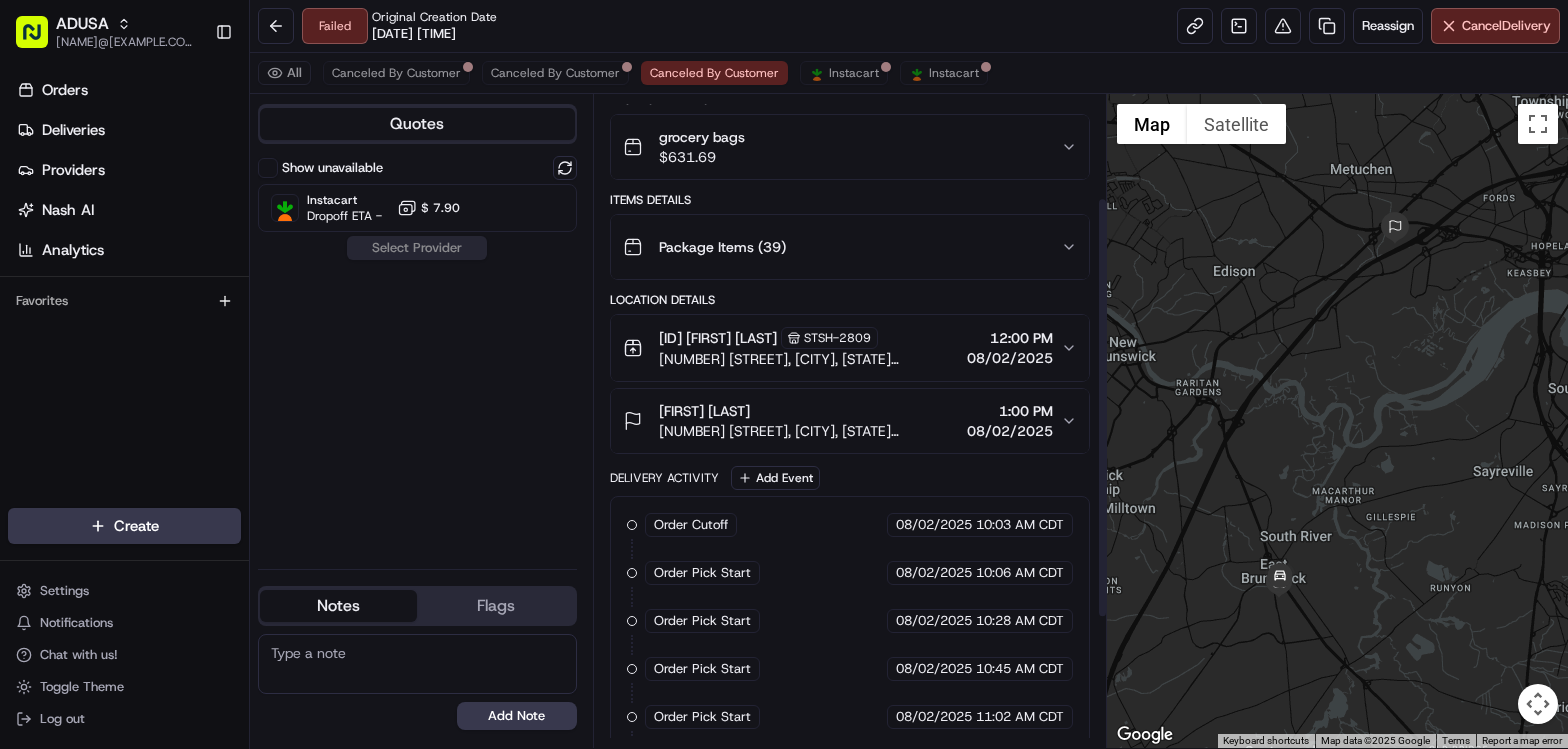 click on "1:00 PM" at bounding box center (1010, 411) 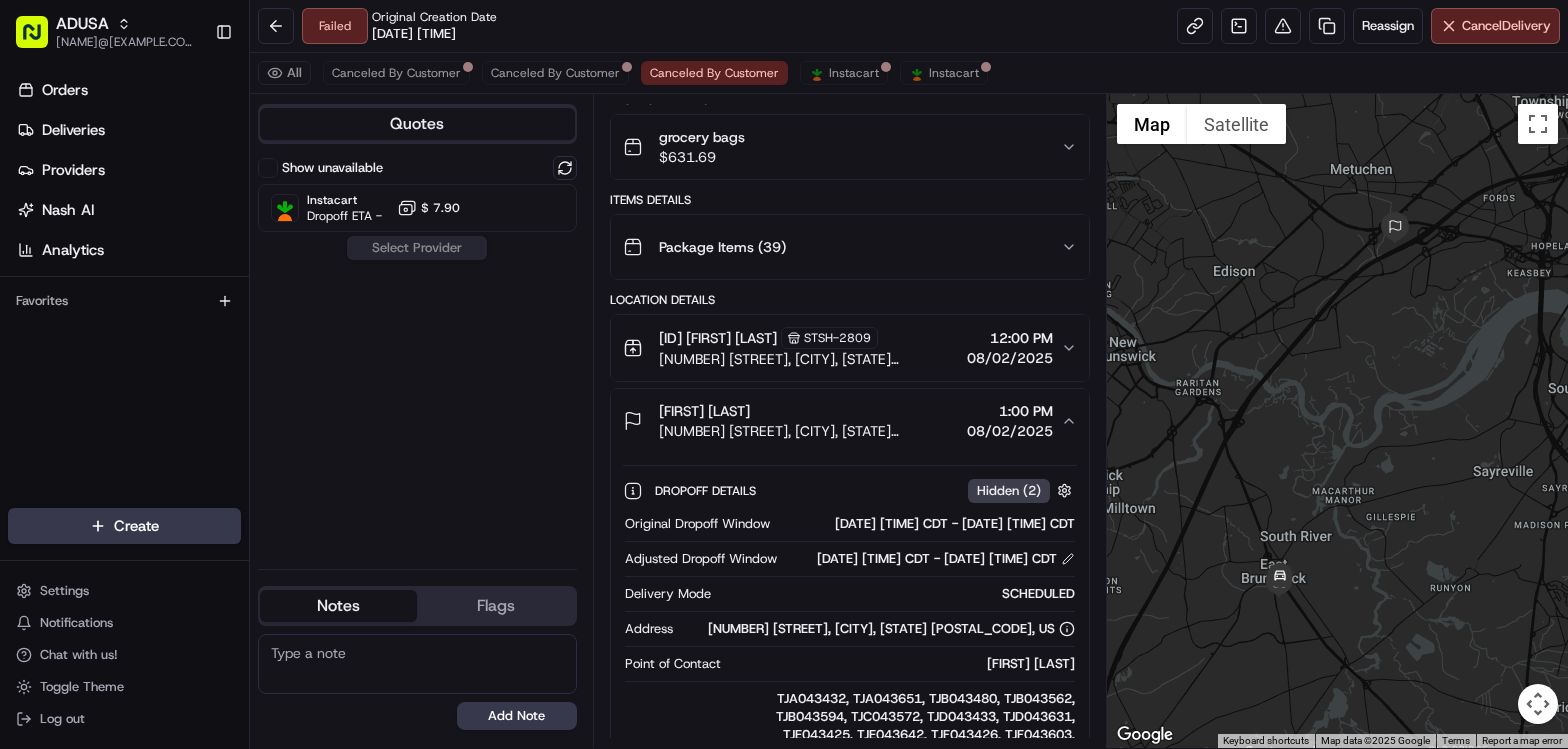 click on "[TIME]" at bounding box center (1010, 338) 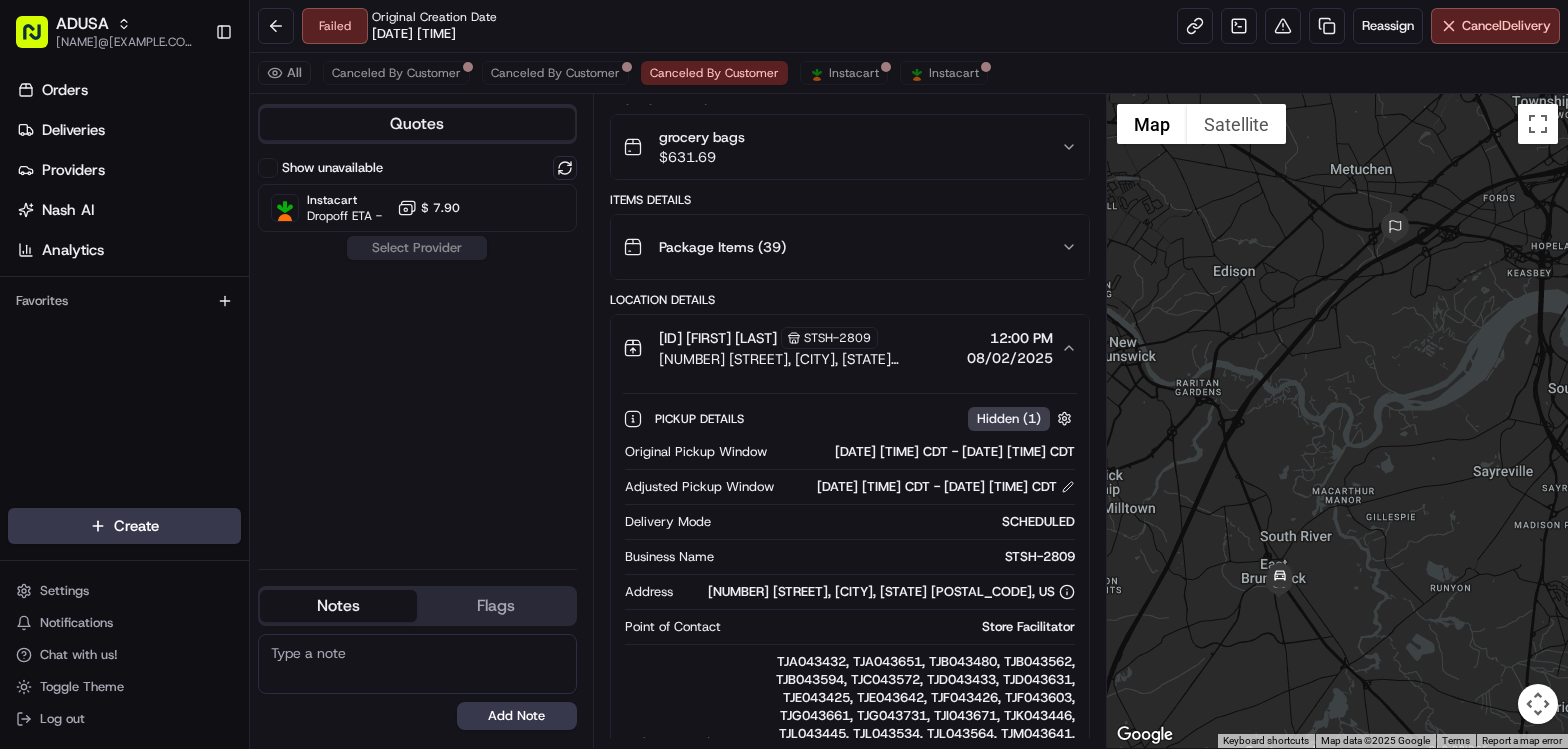 click on "[TIME]" at bounding box center [1010, 338] 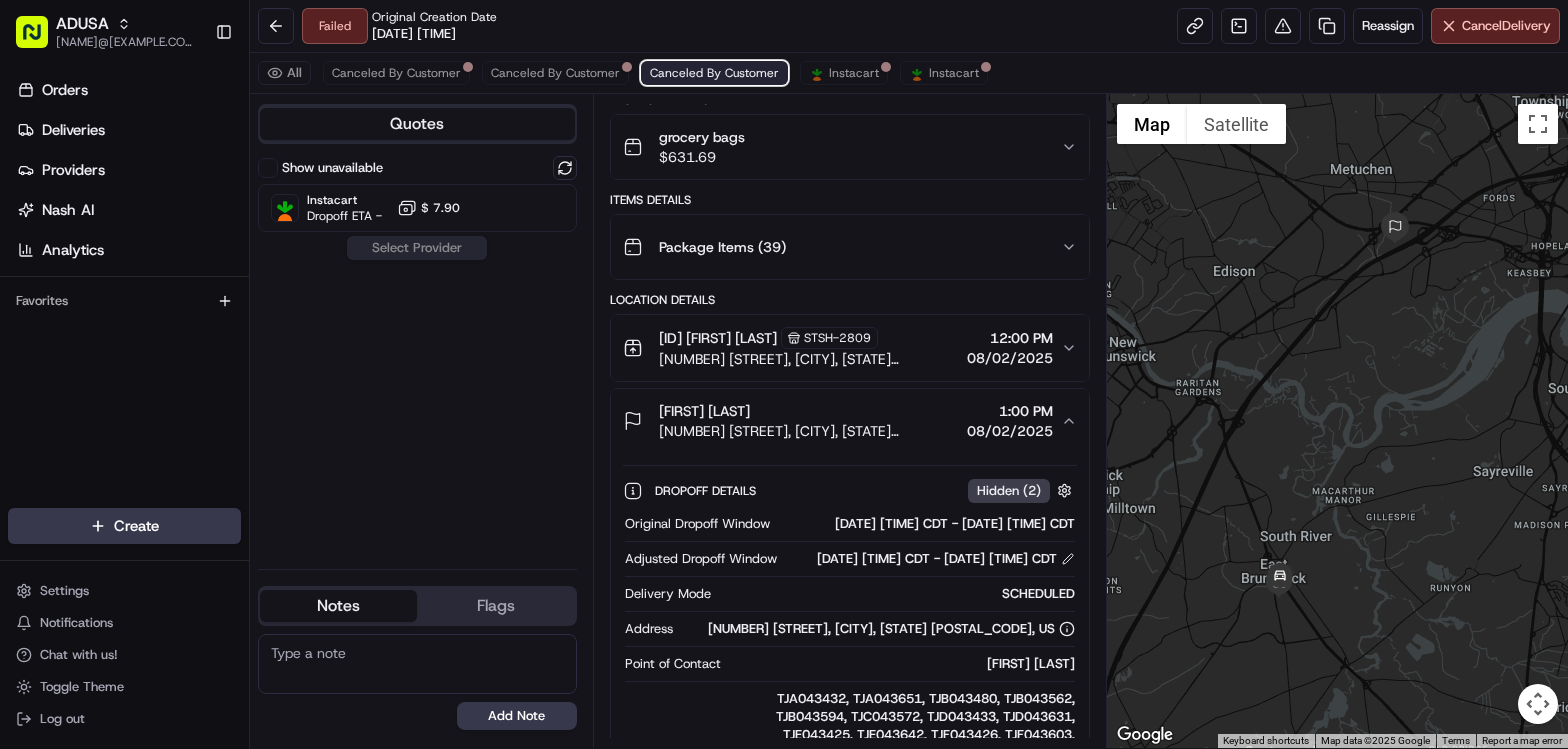 click on "Canceled By Customer" at bounding box center [714, 73] 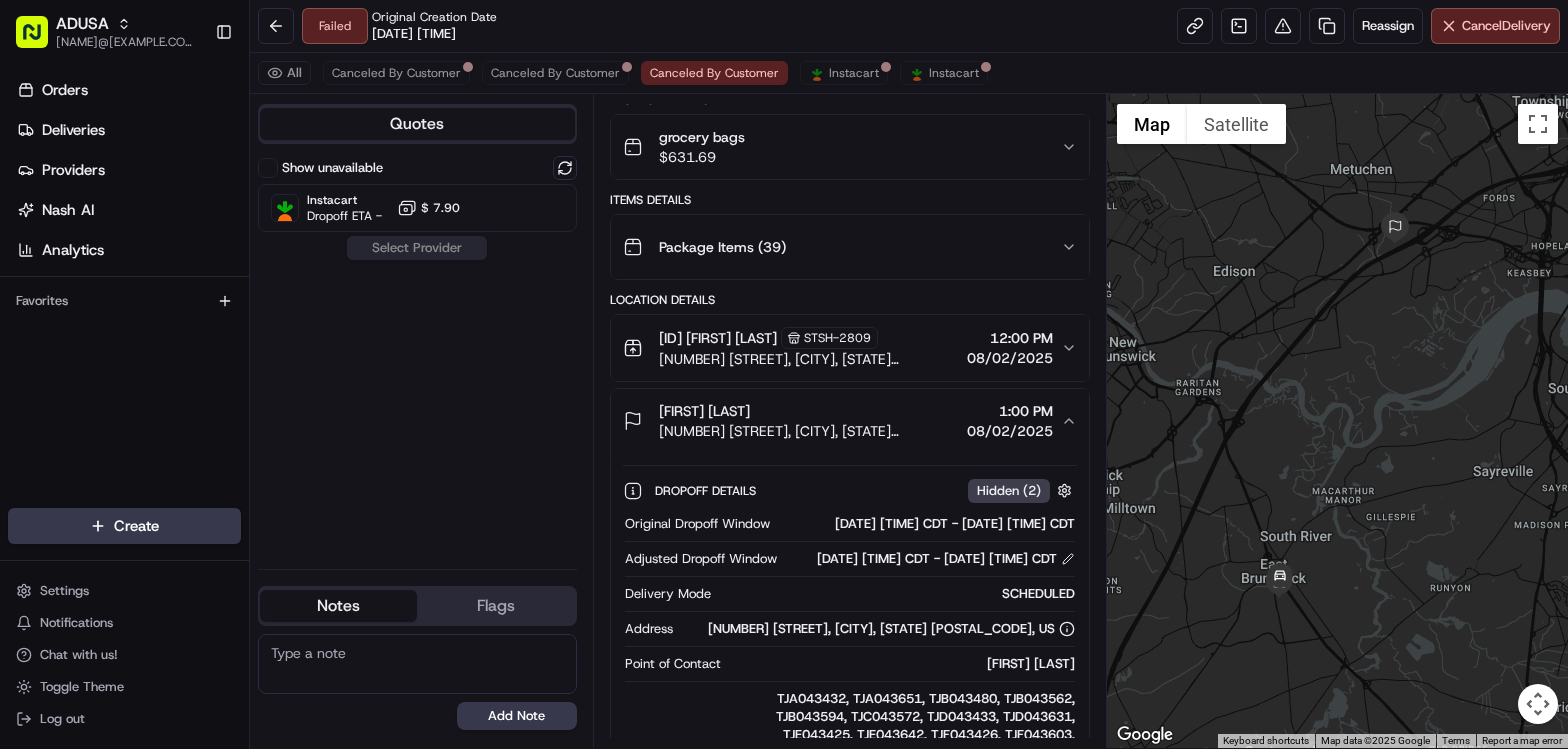 click on "All Canceled By Customer Canceled By Customer Canceled By Customer Instacart Instacart" at bounding box center [909, 73] 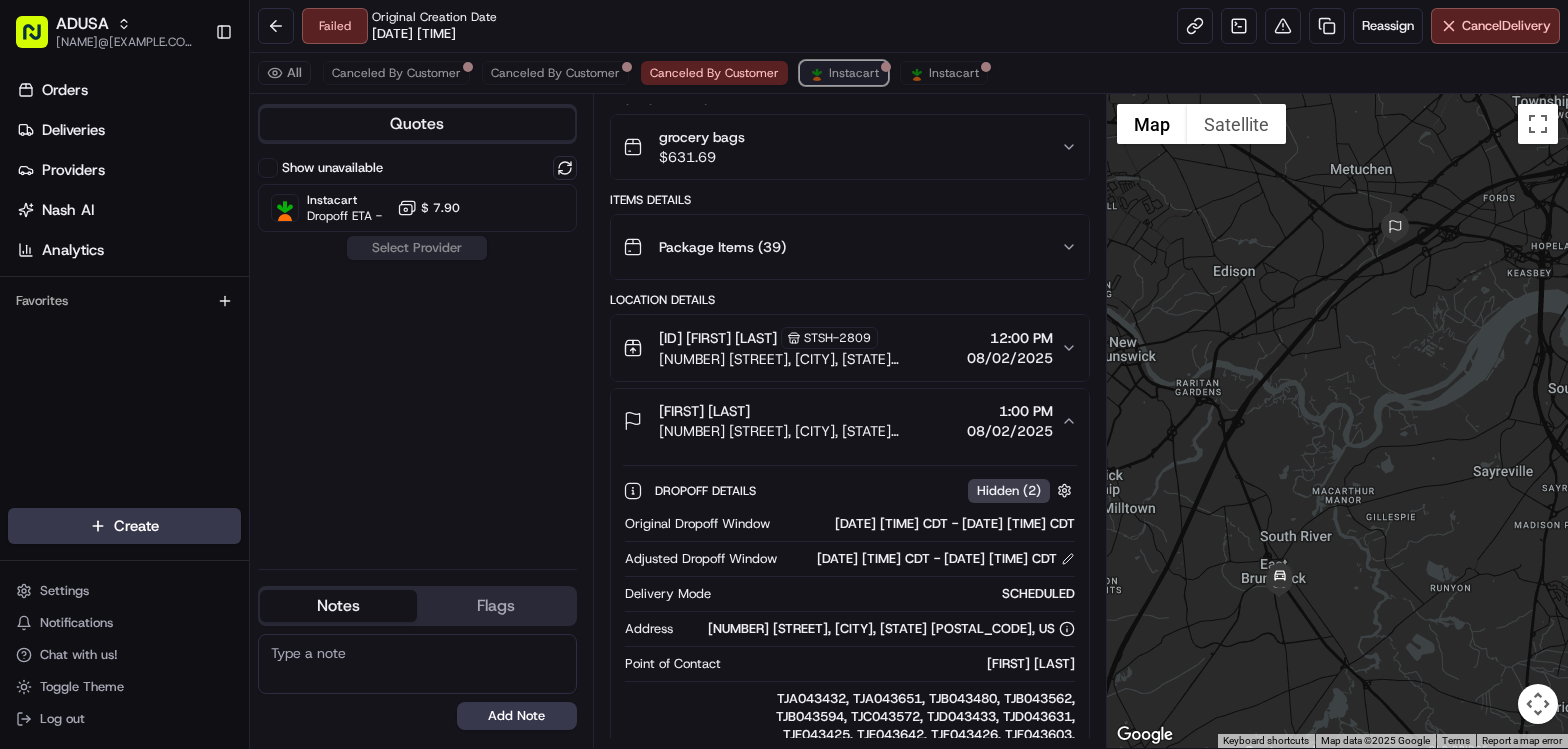 click on "Instacart" at bounding box center (854, 73) 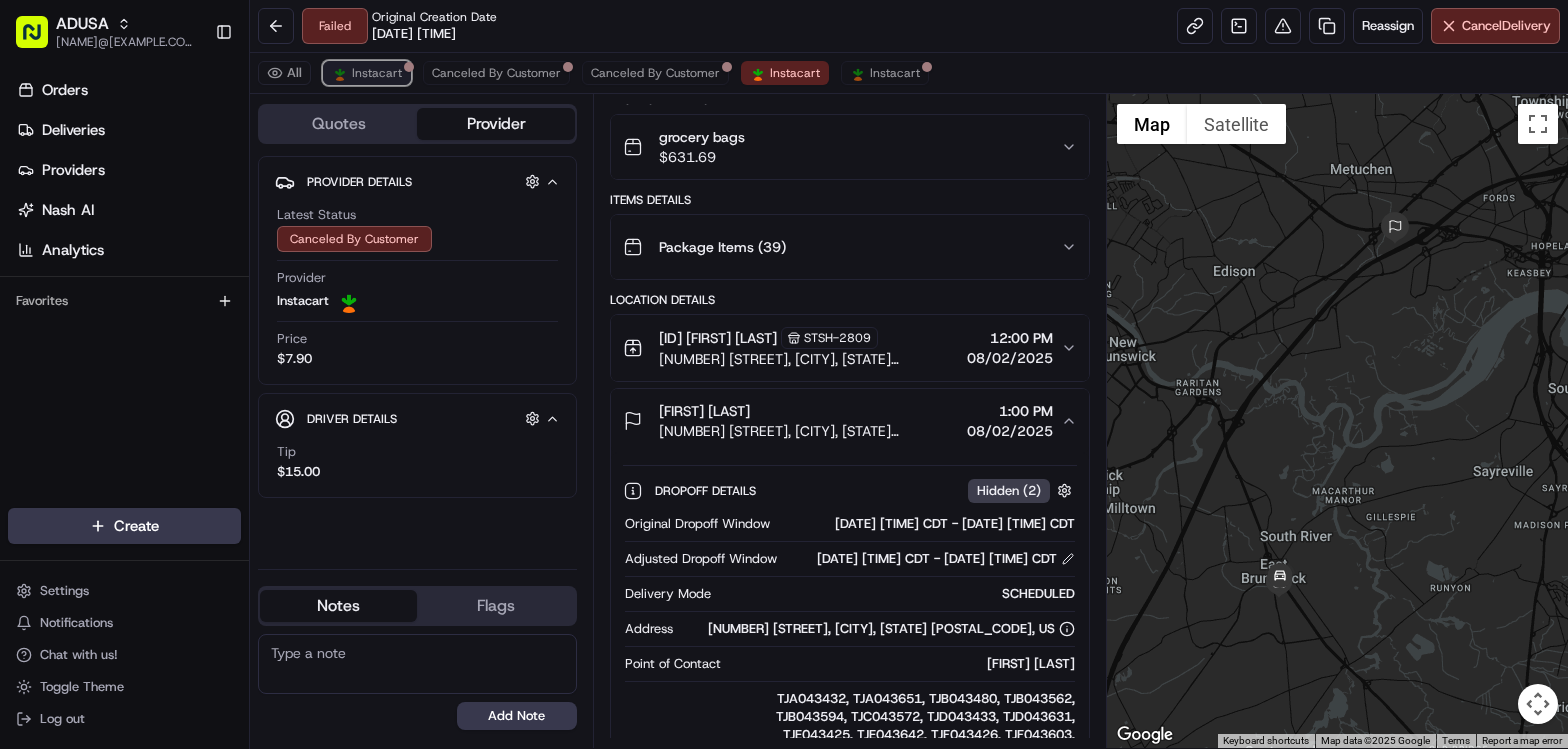 click on "Instacart" at bounding box center [377, 73] 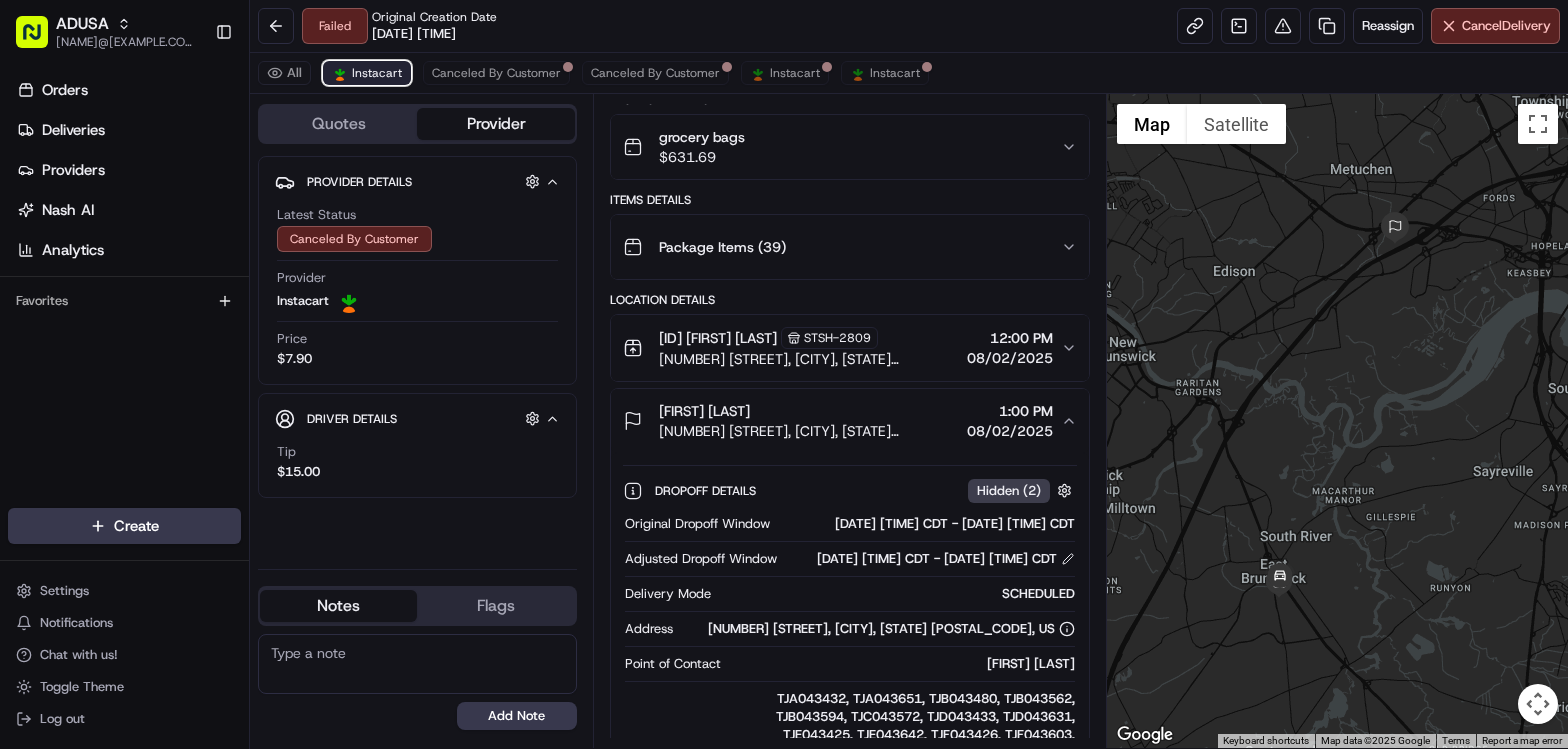 click on "Instacart" at bounding box center [377, 73] 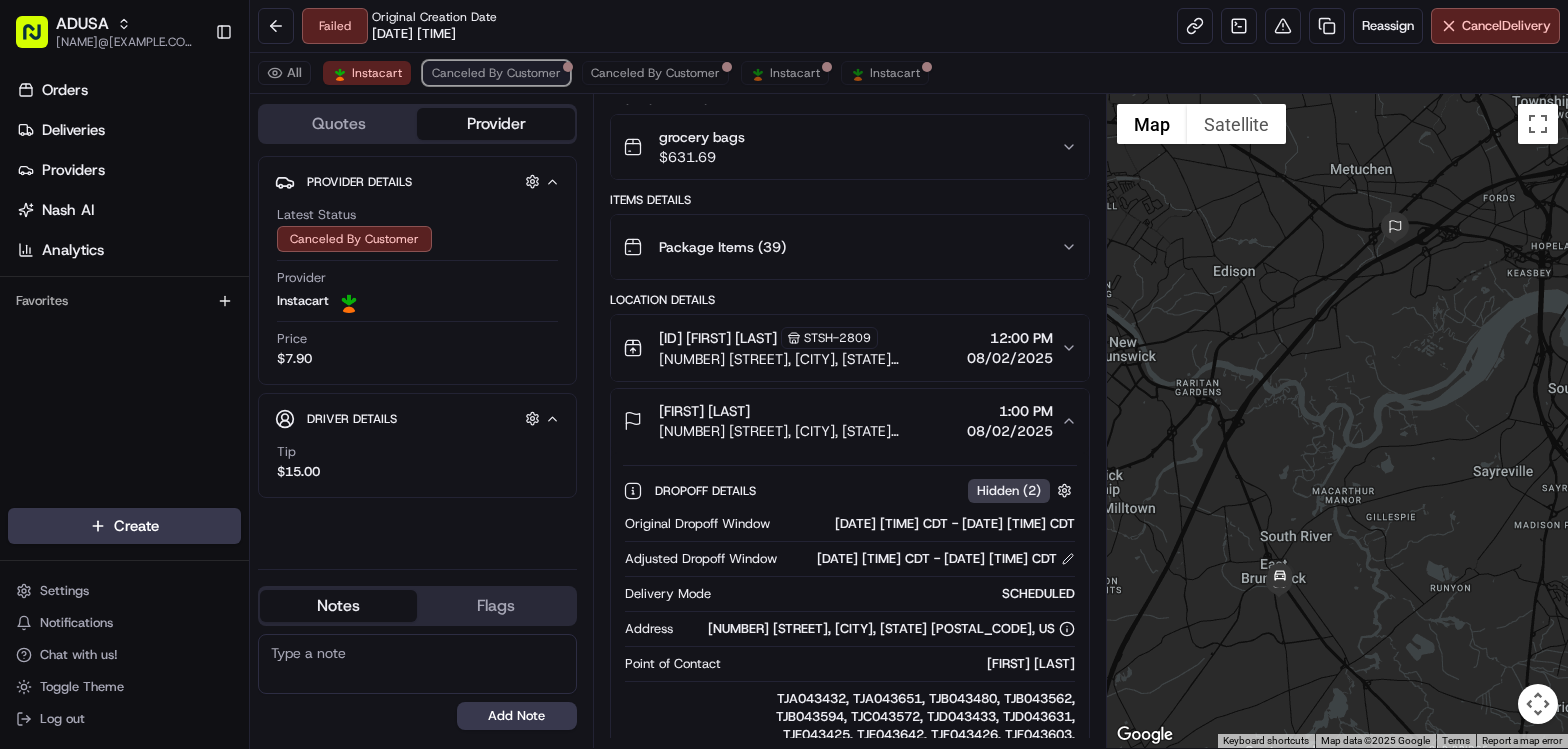 click on "Canceled By Customer" at bounding box center (496, 73) 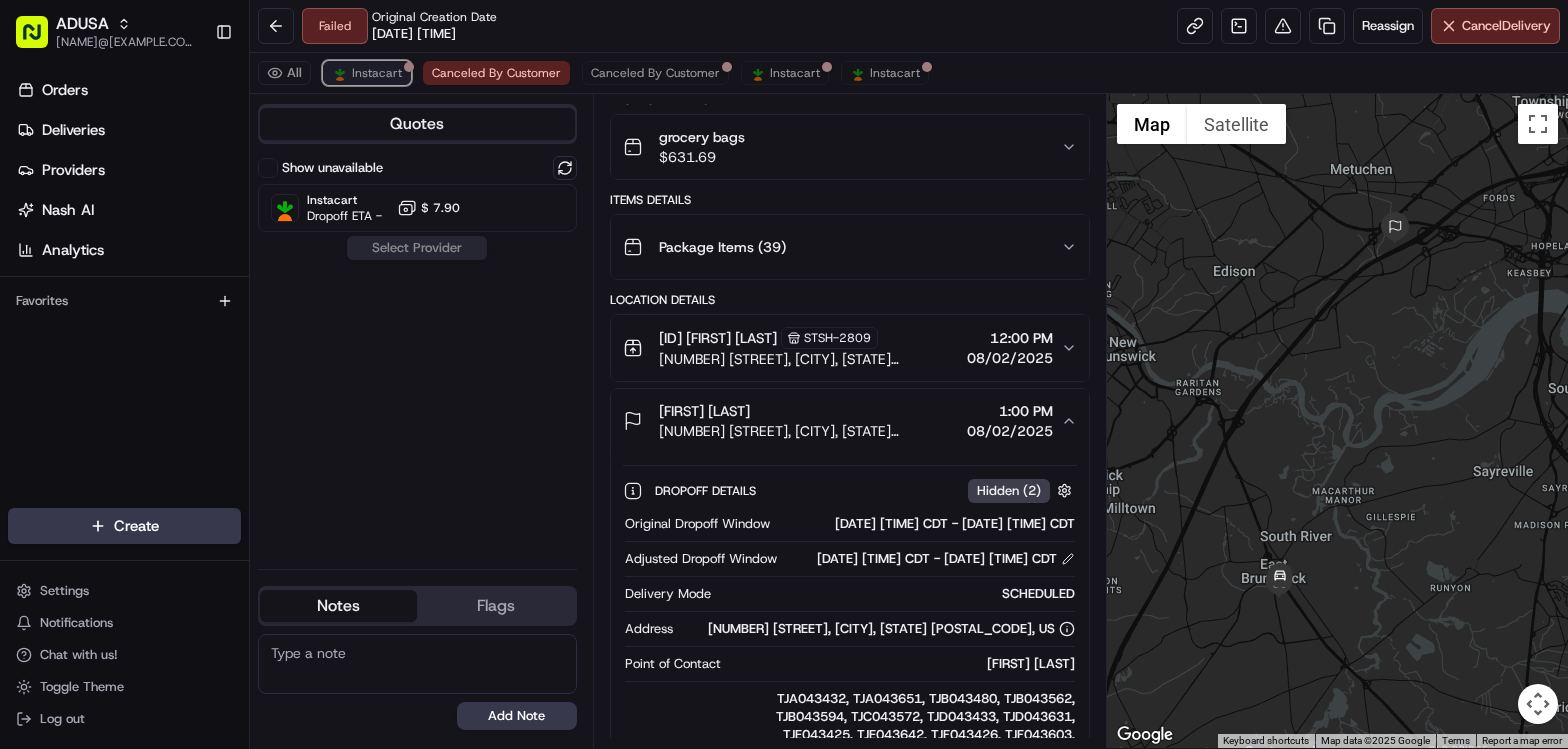 click on "Instacart" at bounding box center [377, 73] 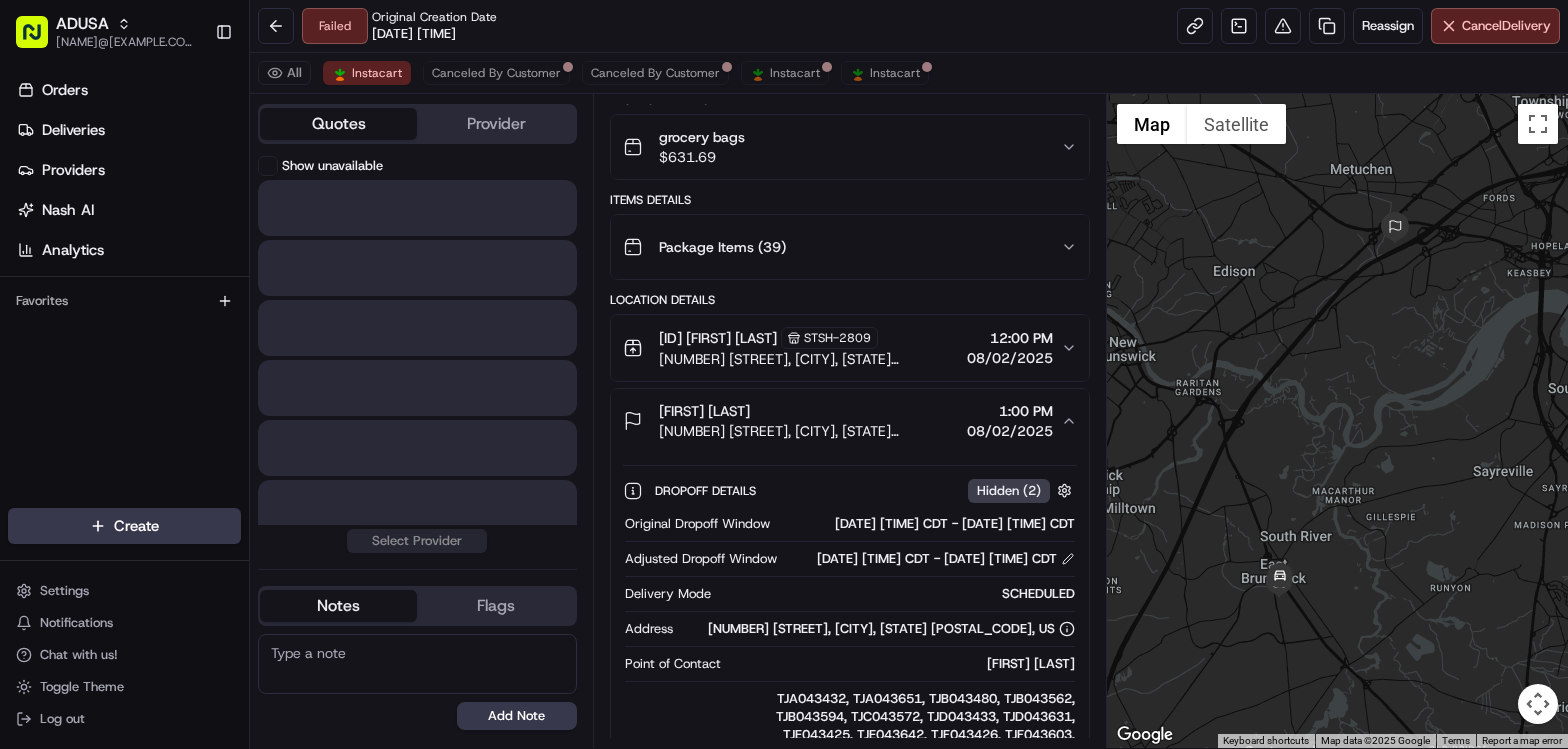 click on "Quotes" at bounding box center (338, 124) 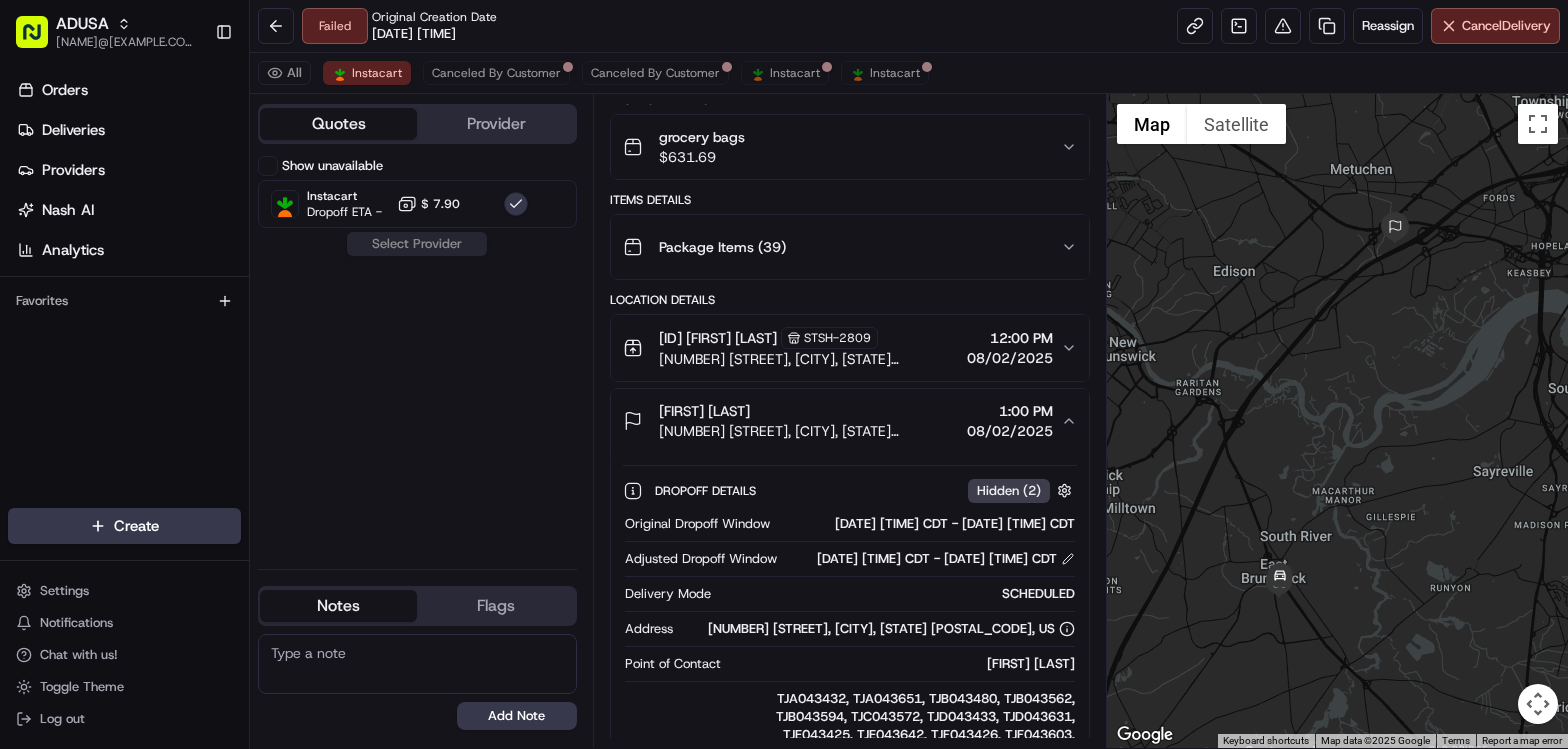 click on "Provider" at bounding box center [495, 124] 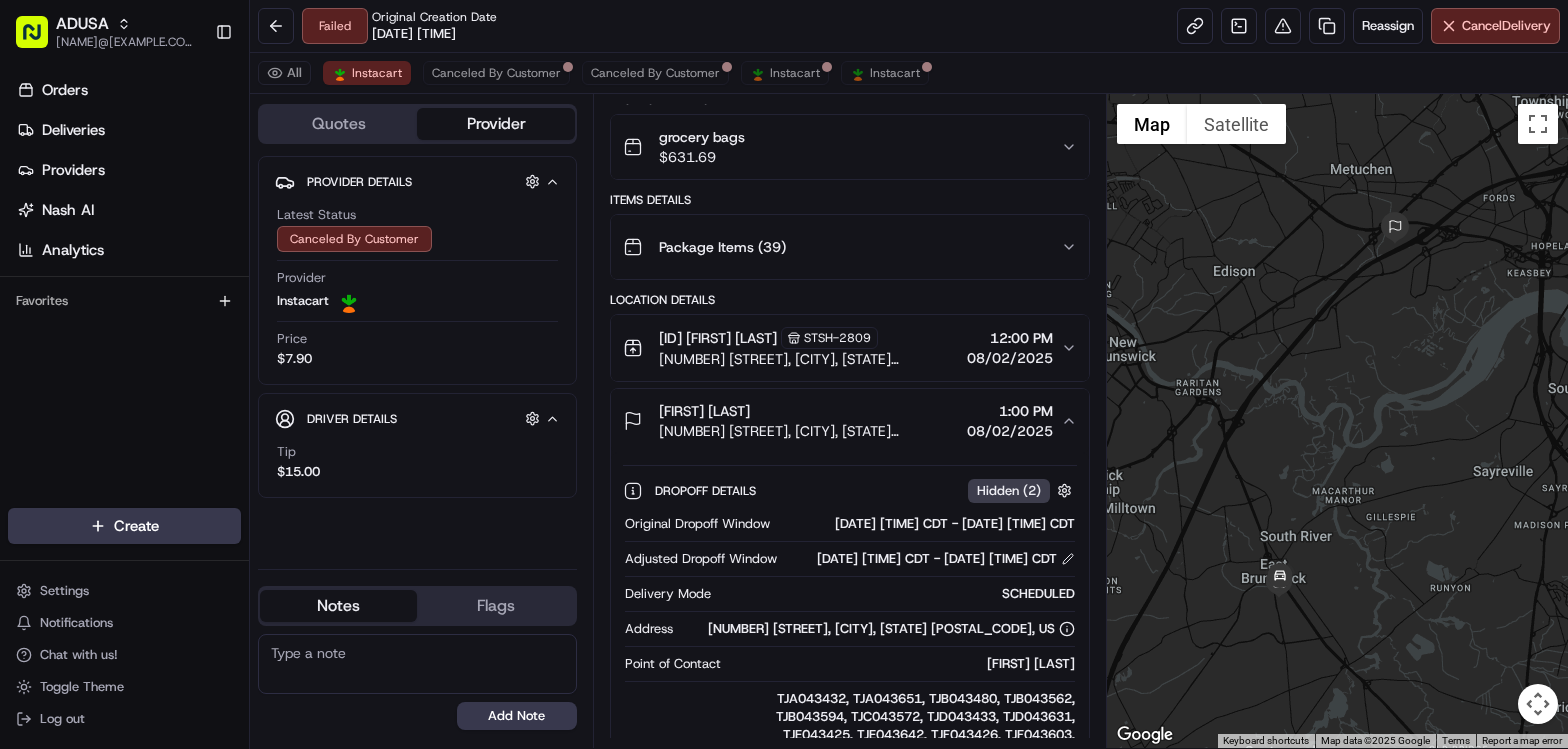 drag, startPoint x: 701, startPoint y: 46, endPoint x: 513, endPoint y: 36, distance: 188.26576 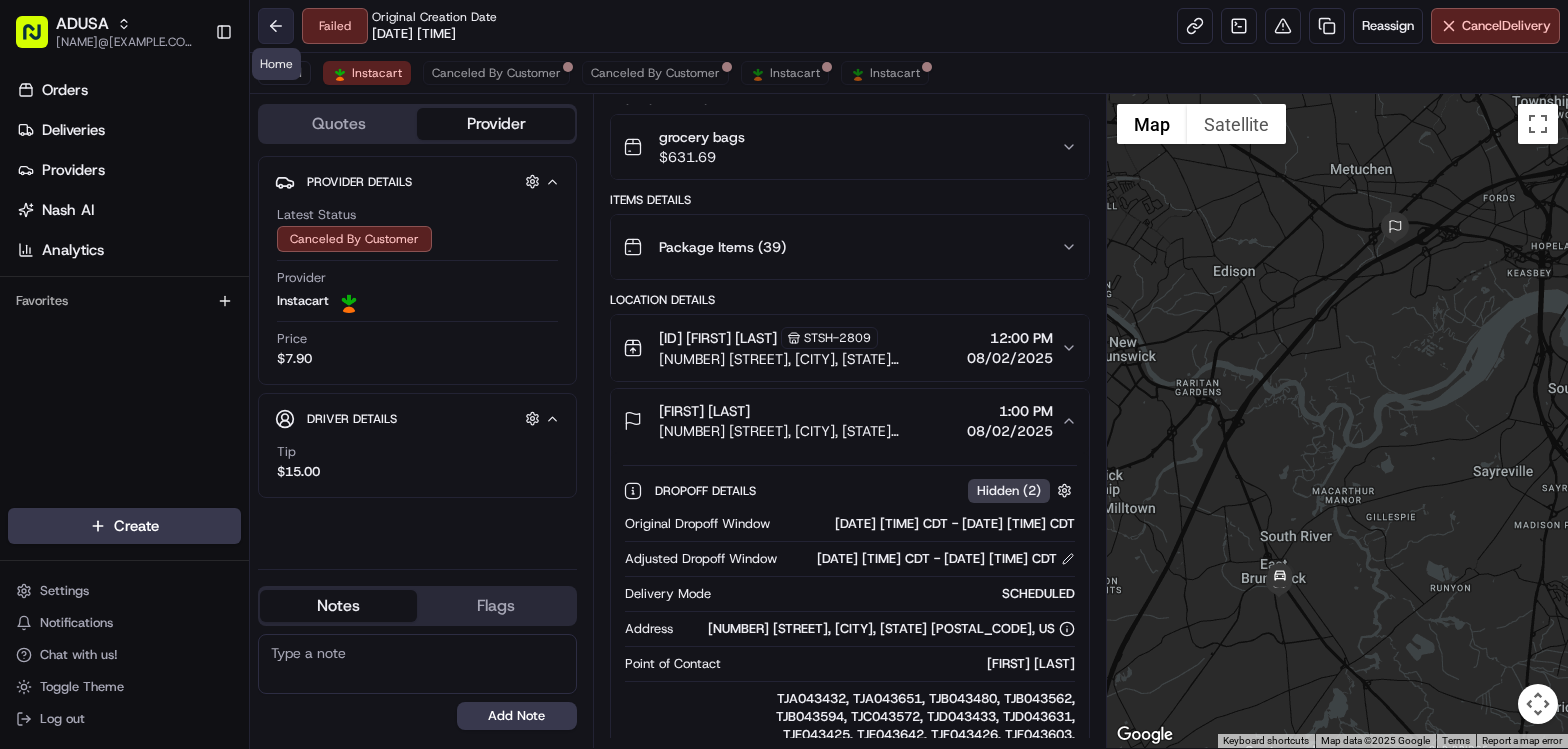 click at bounding box center (276, 26) 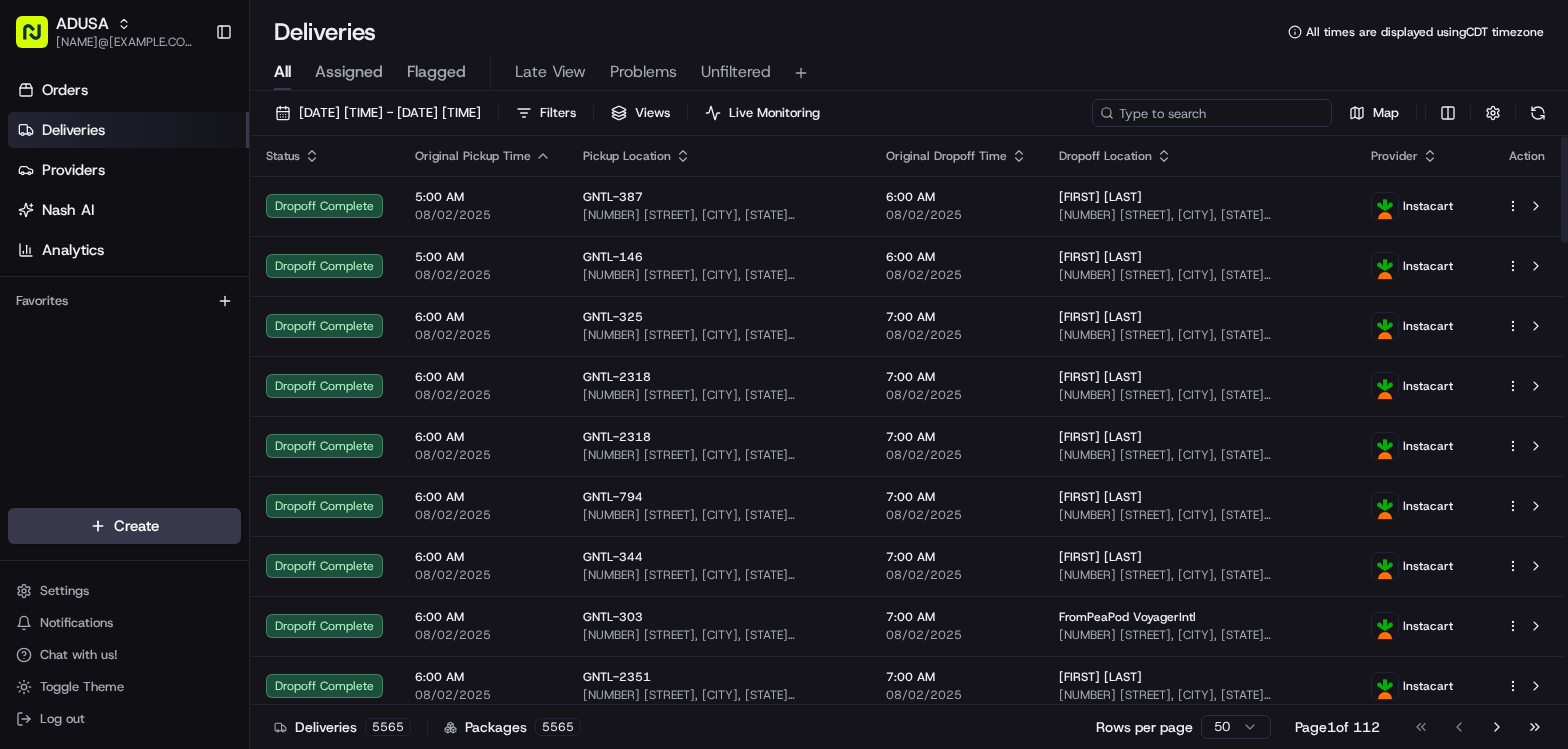 click at bounding box center [1212, 113] 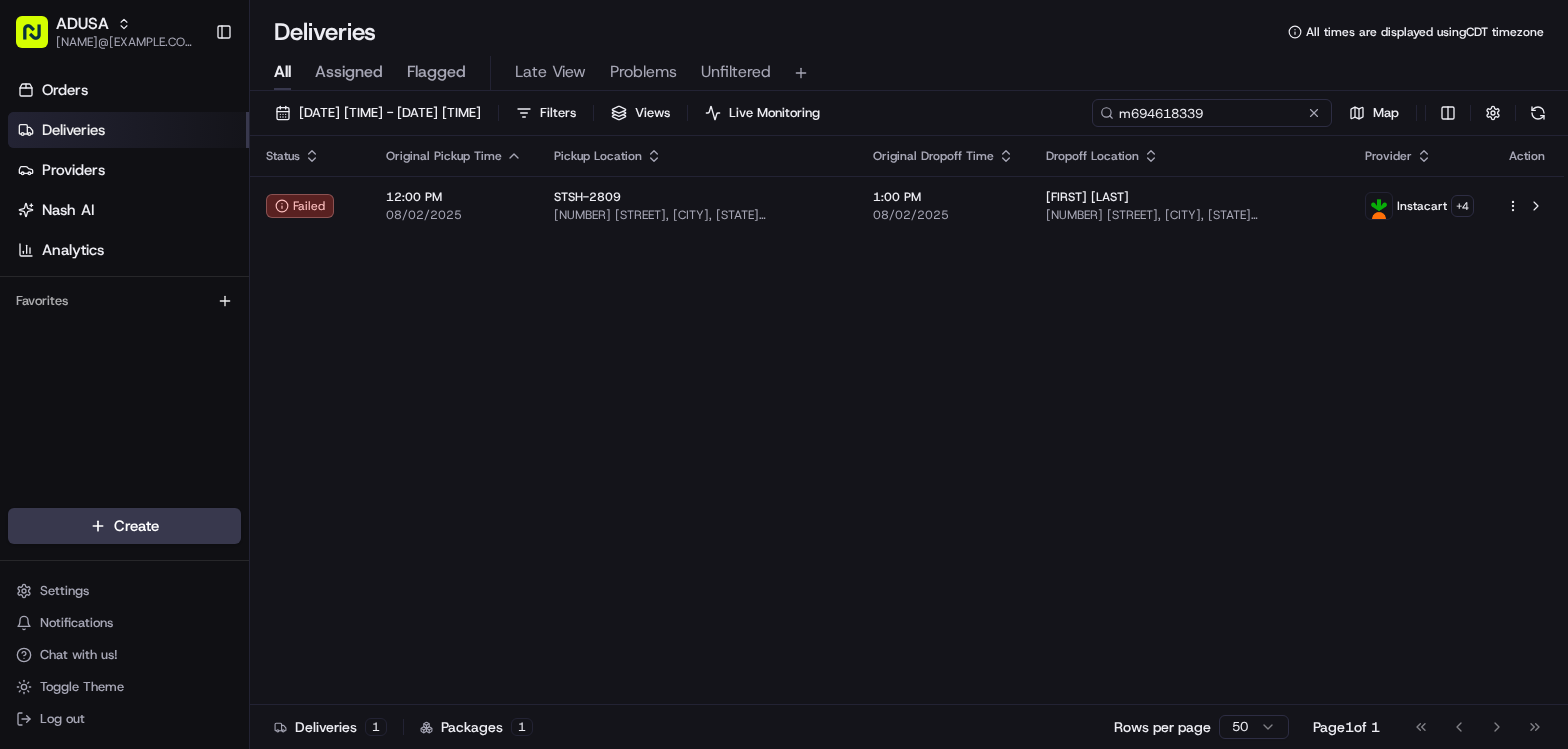 type on "m[NUMBER]" 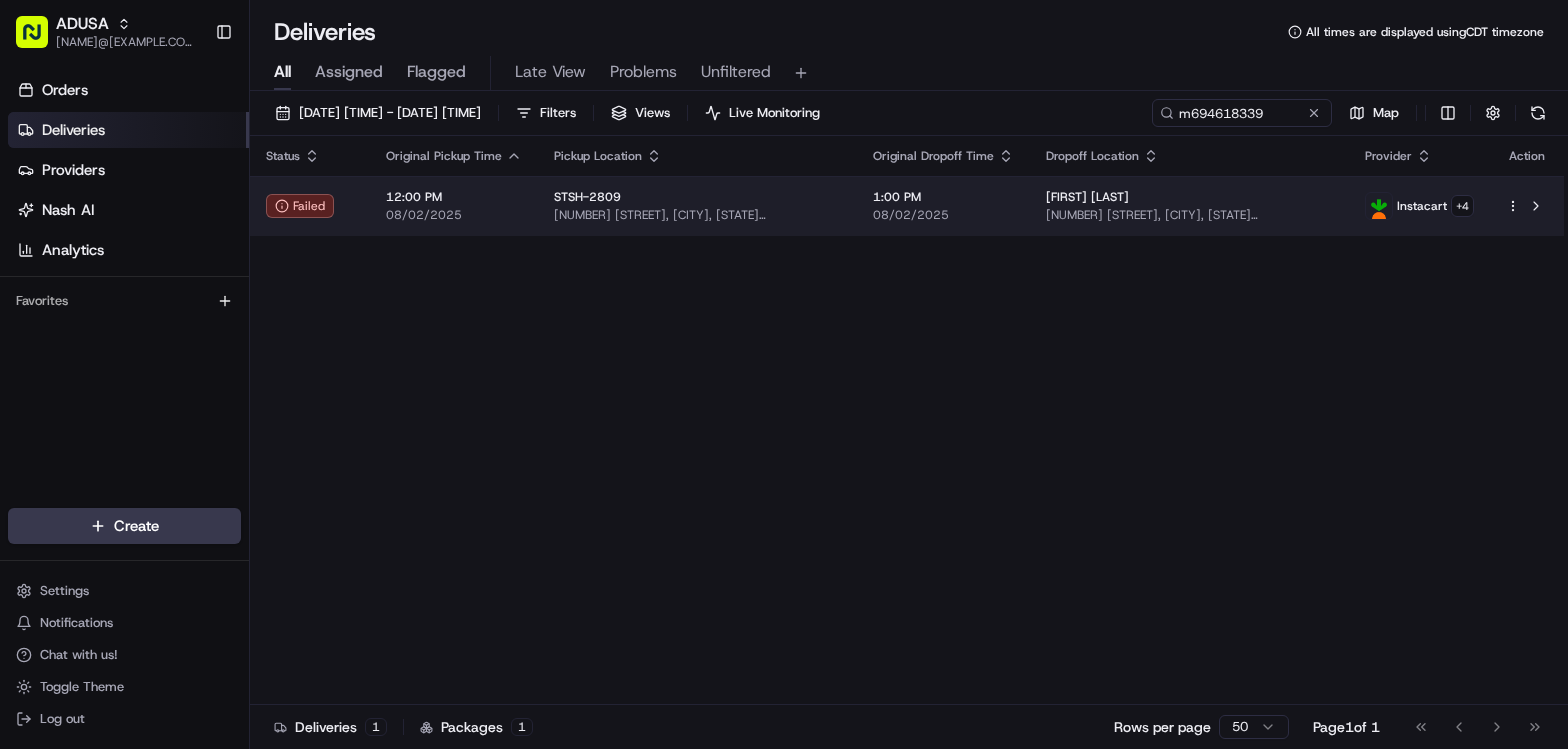 click on "Instacart + 4" at bounding box center [1419, 206] 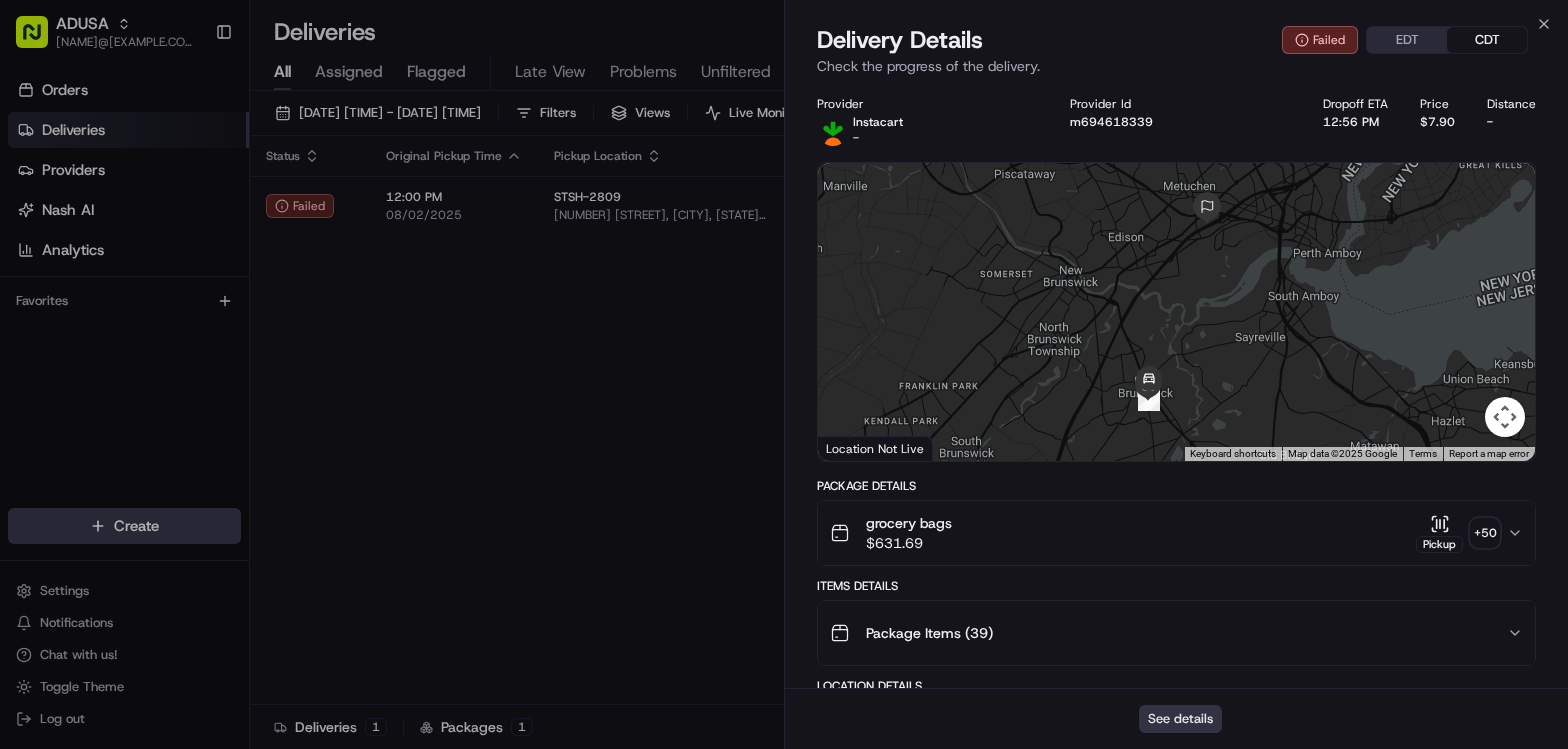 click on "See details" at bounding box center [1180, 719] 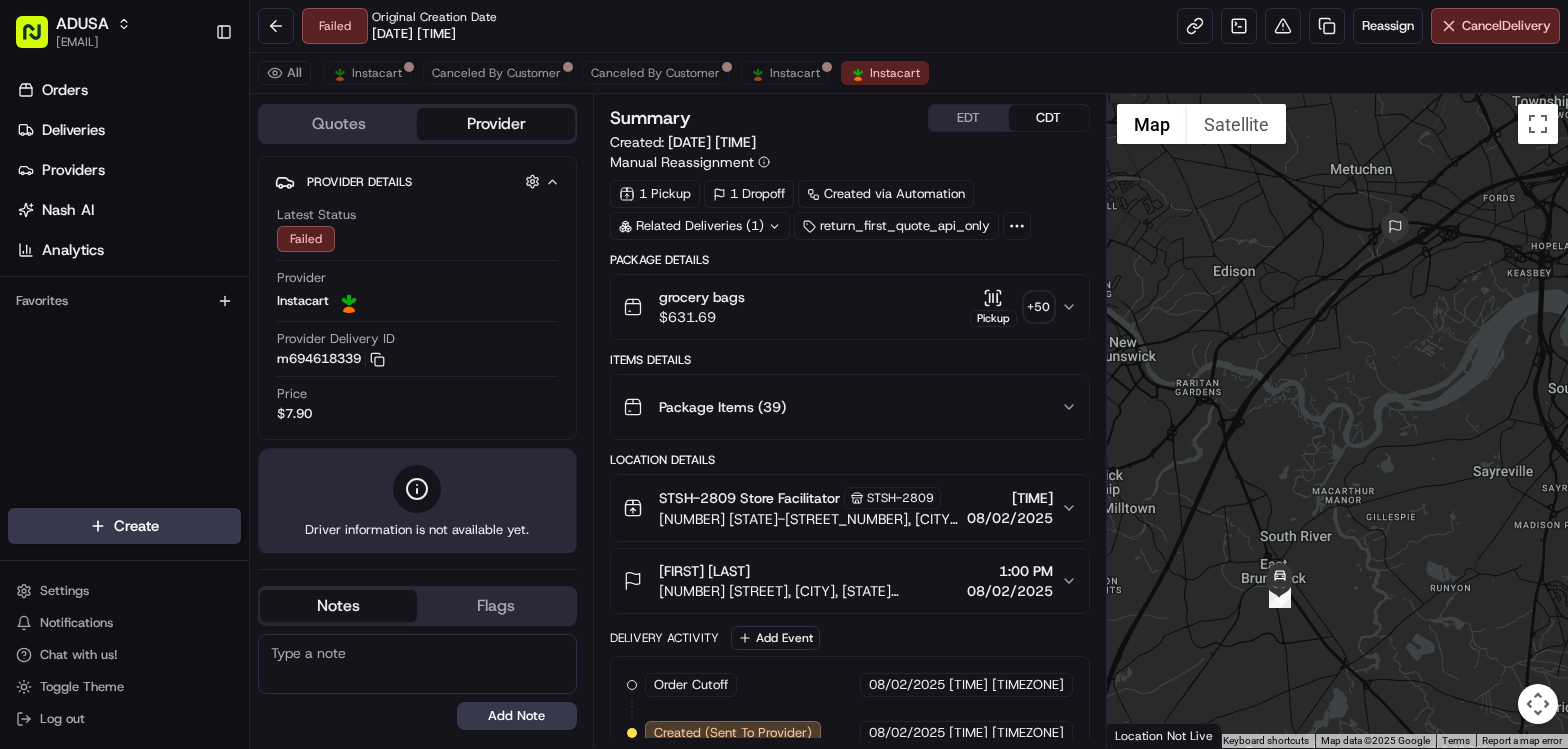 scroll, scrollTop: 0, scrollLeft: 0, axis: both 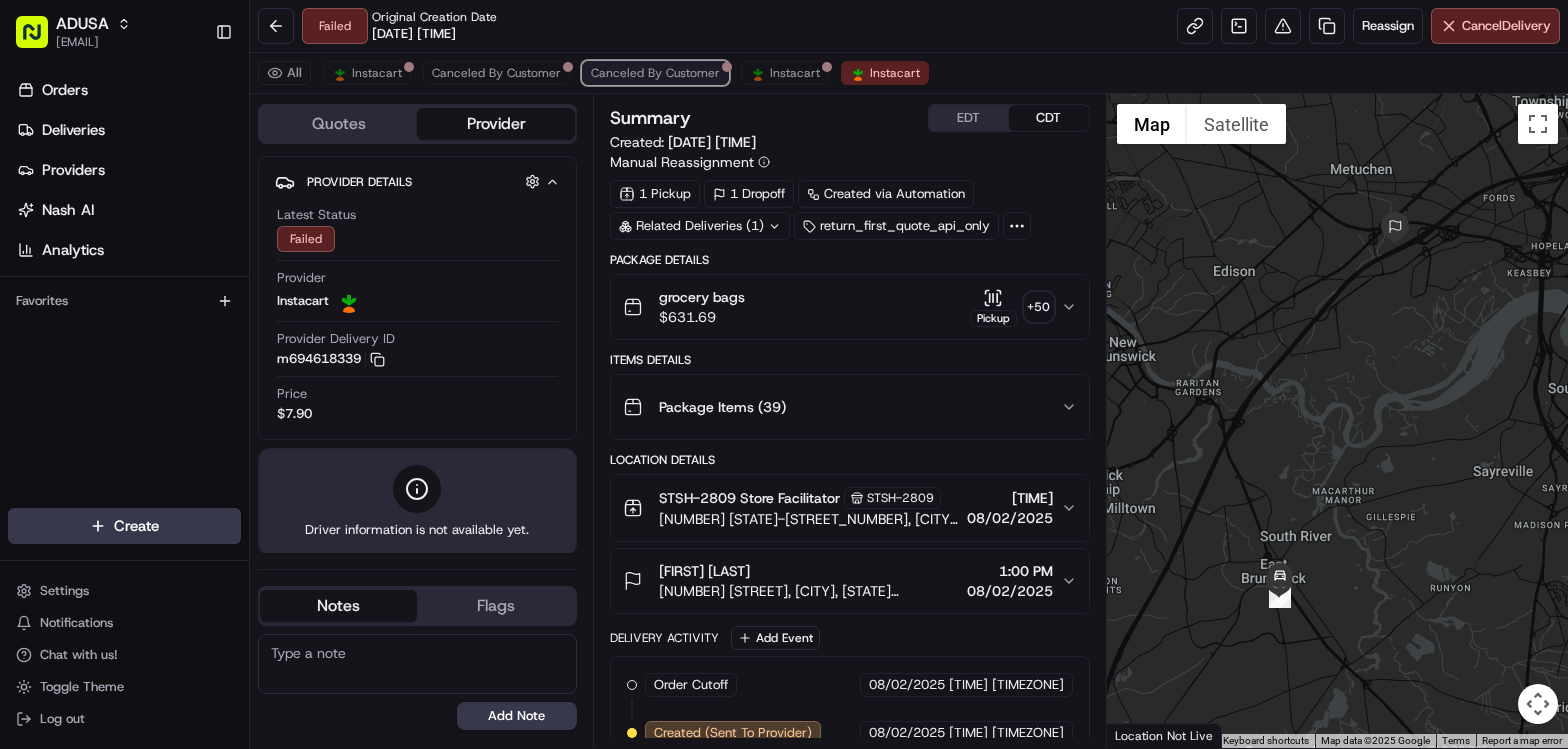 click on "Canceled By Customer" at bounding box center (655, 73) 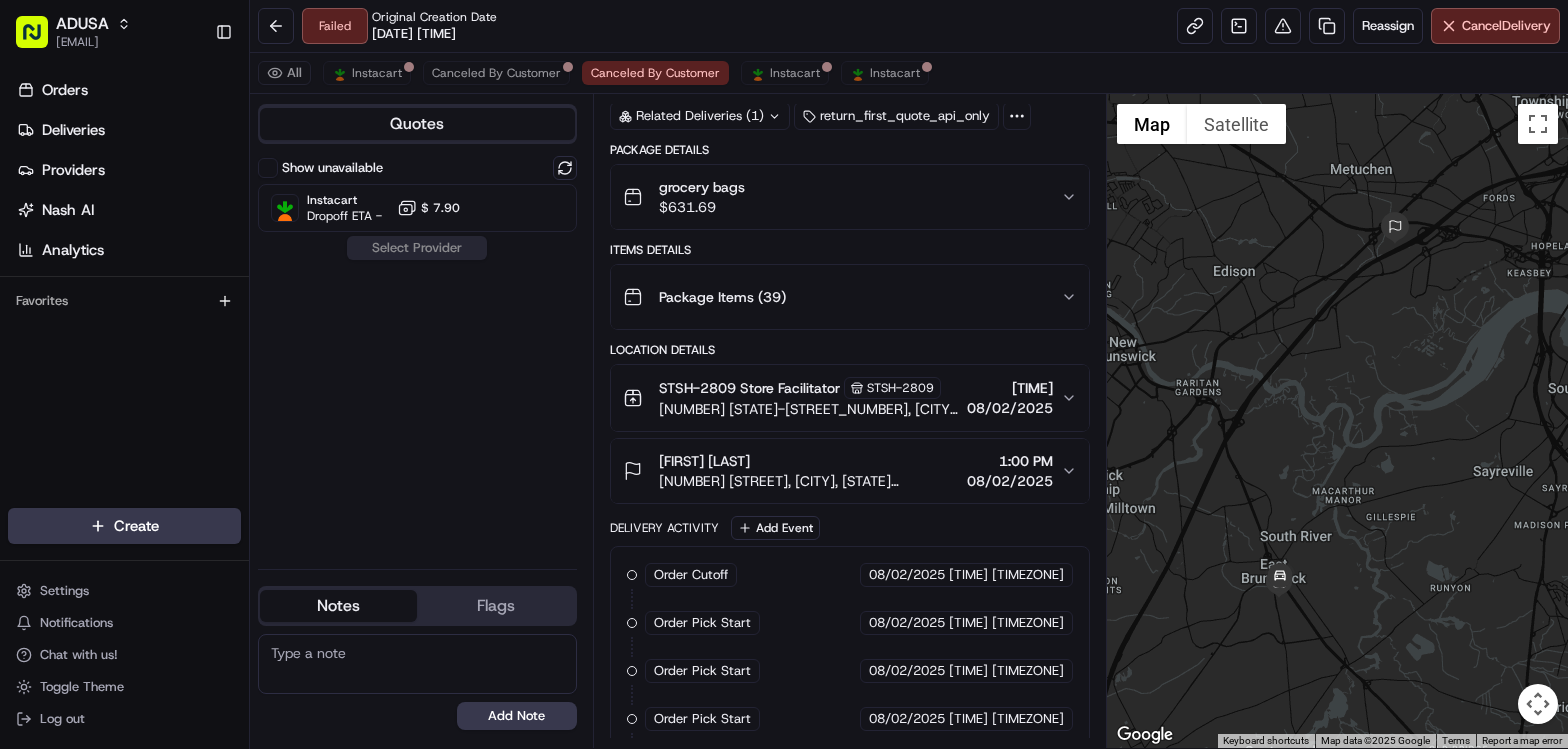 scroll, scrollTop: 360, scrollLeft: 0, axis: vertical 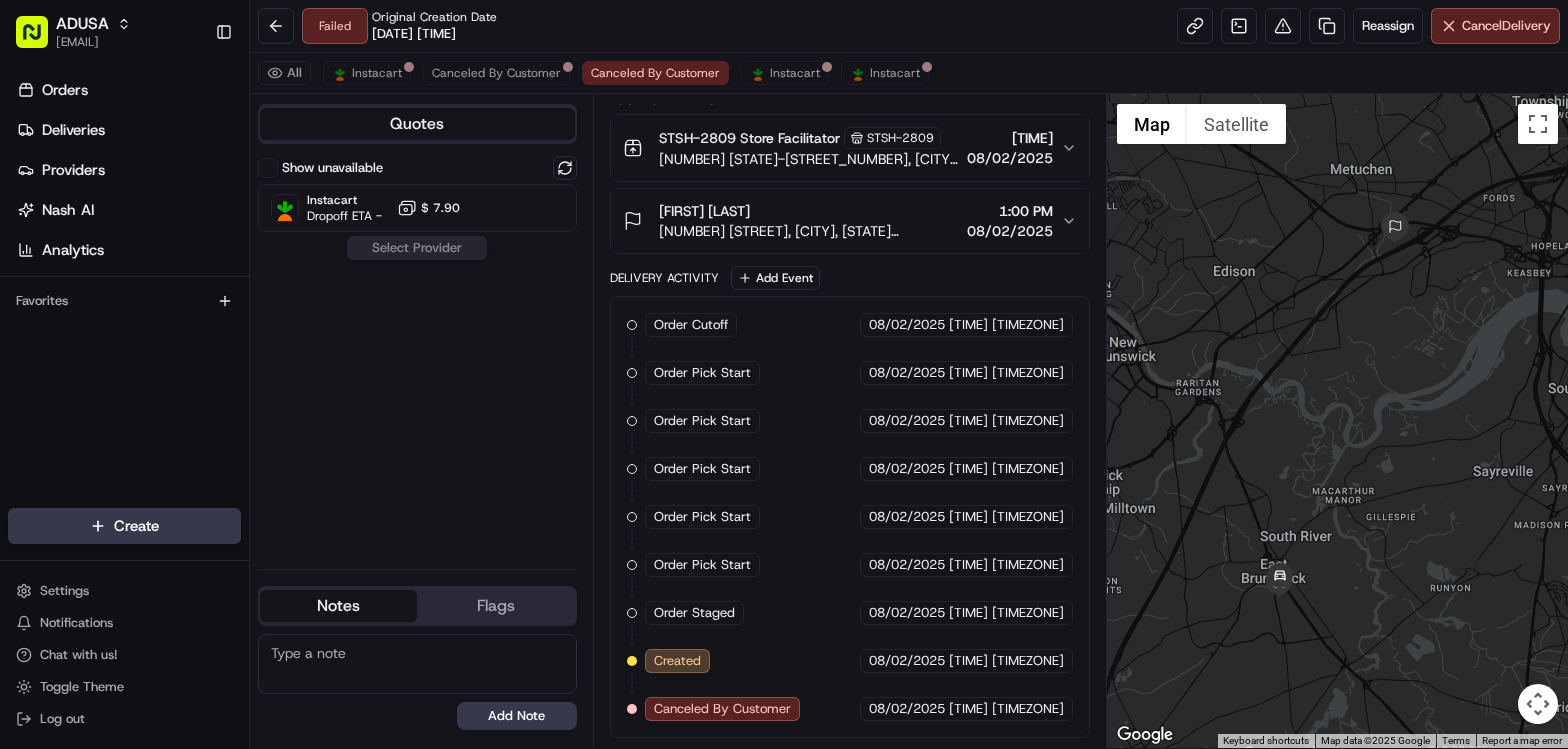 click on "08/02/2025" at bounding box center [1010, 158] 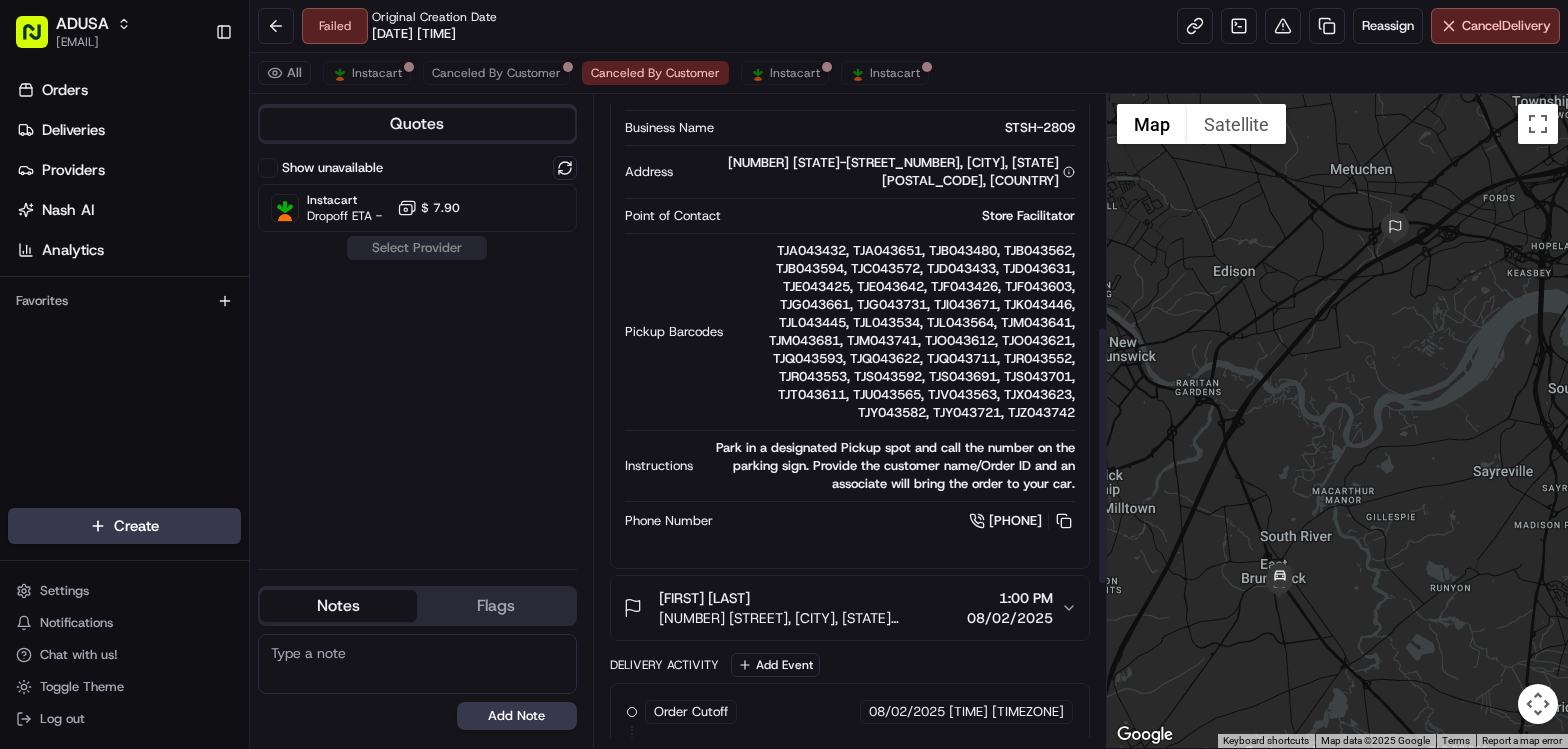 scroll, scrollTop: 660, scrollLeft: 0, axis: vertical 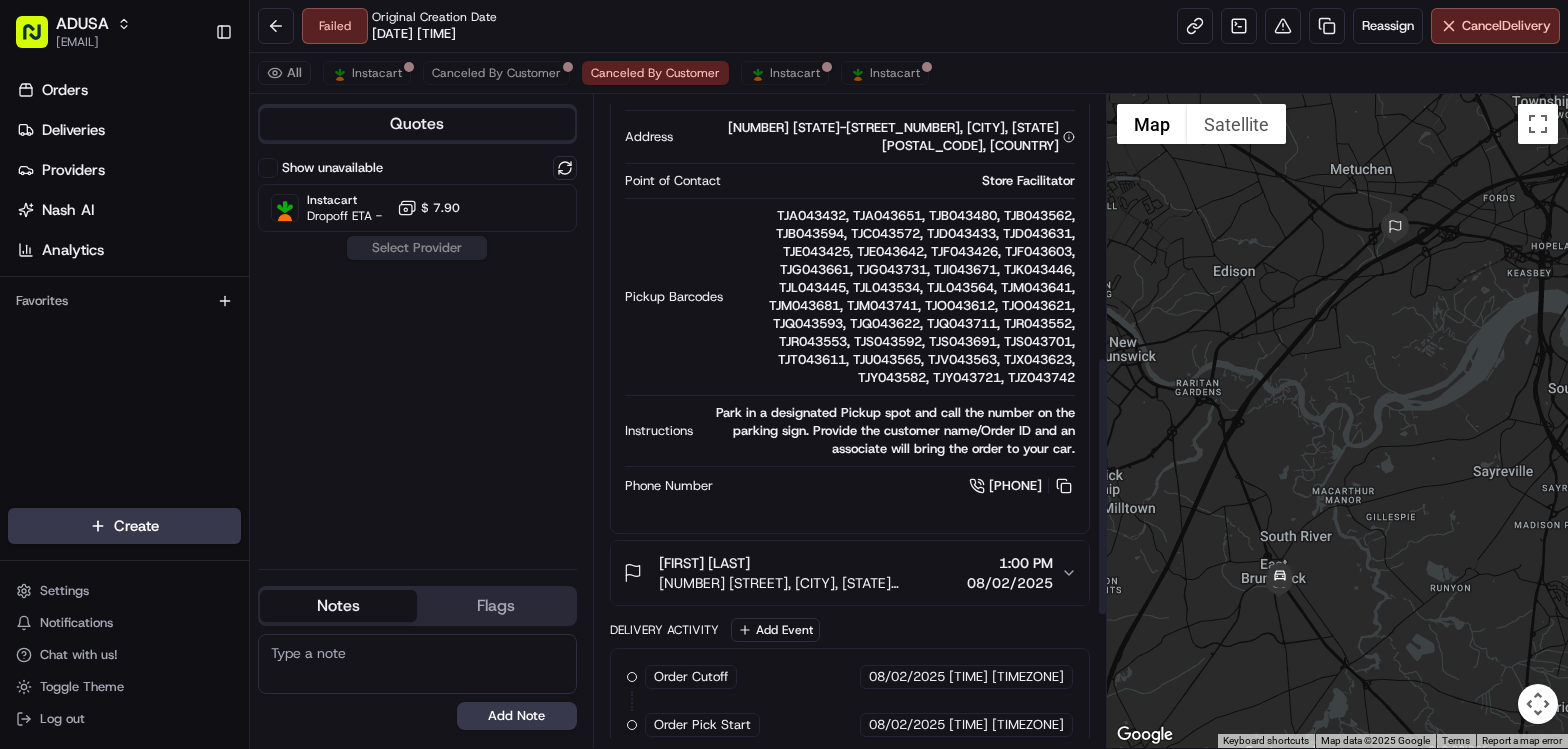 click on "[FIRST] [LAST] [NUMBER] [STREET], [CITY], [STATE] [POSTAL_CODE], US [TIME] [DATE]" at bounding box center (842, 573) 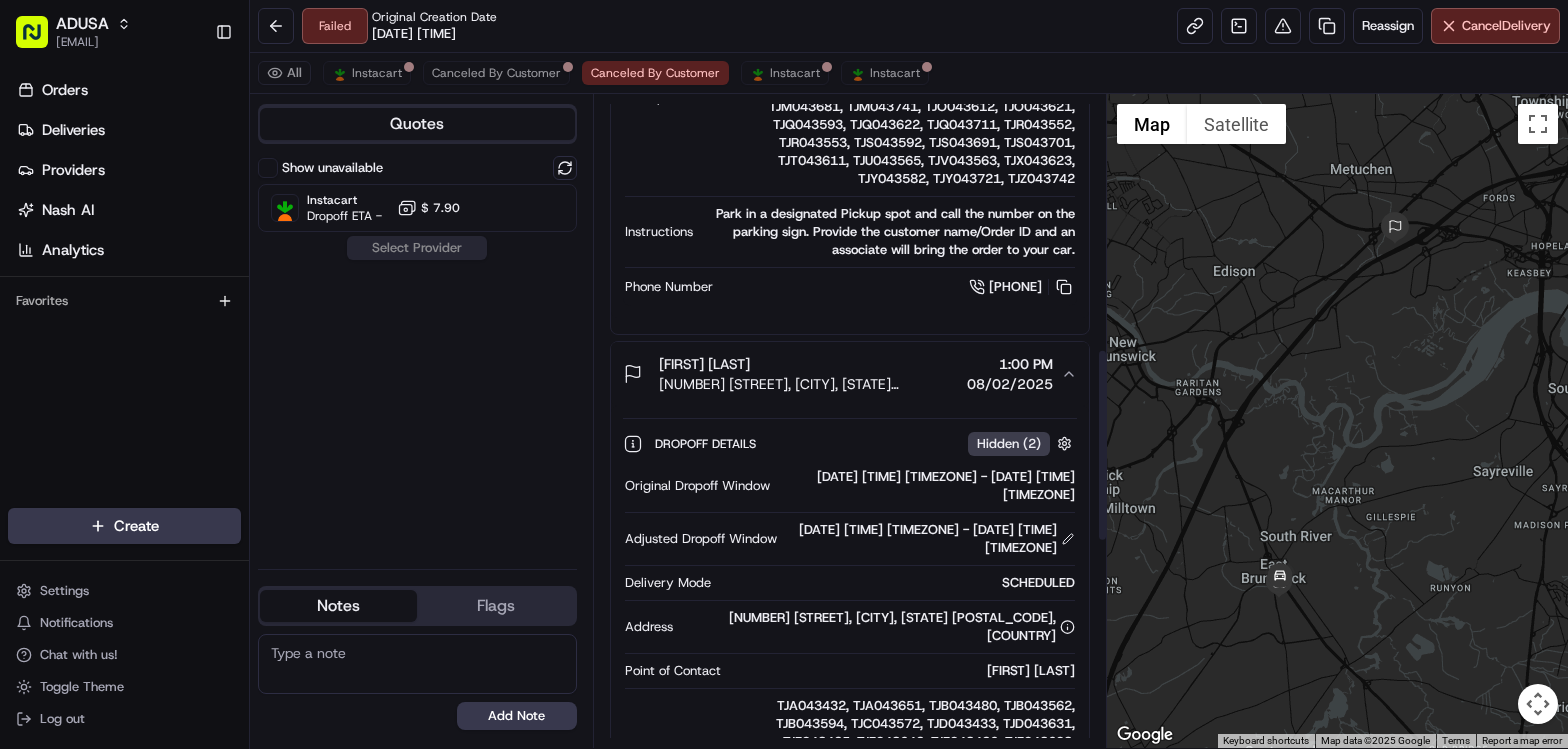 scroll, scrollTop: 860, scrollLeft: 0, axis: vertical 